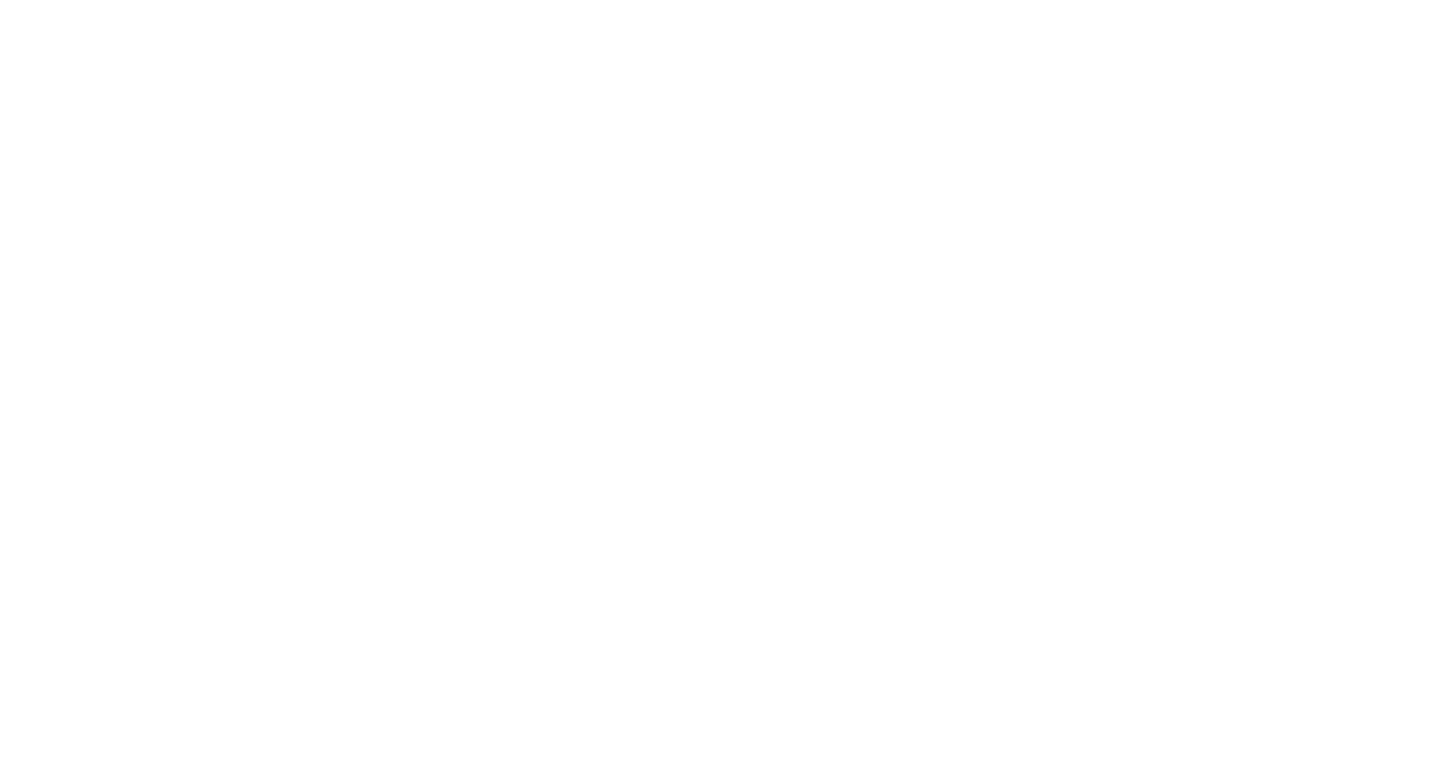 scroll, scrollTop: 0, scrollLeft: 0, axis: both 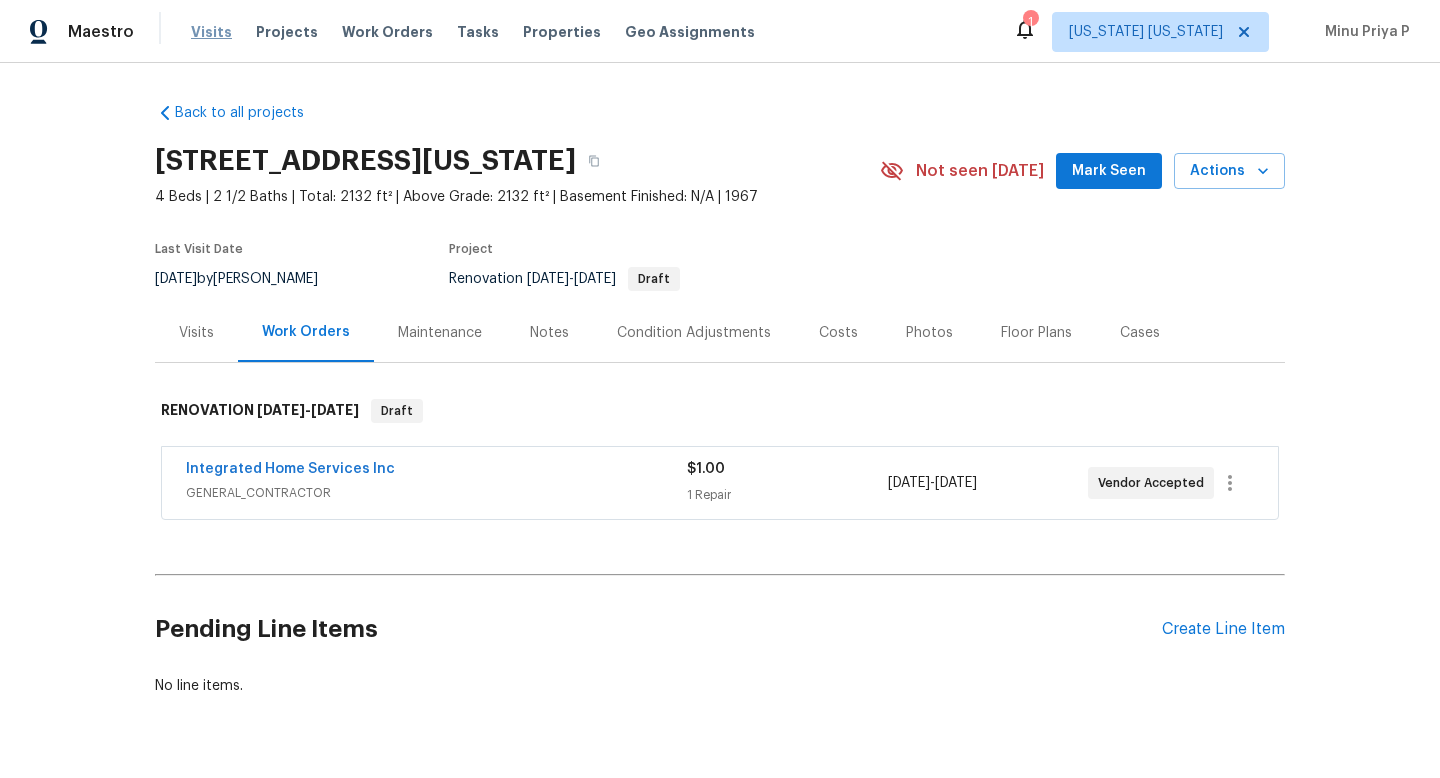 click on "Visits" at bounding box center [211, 32] 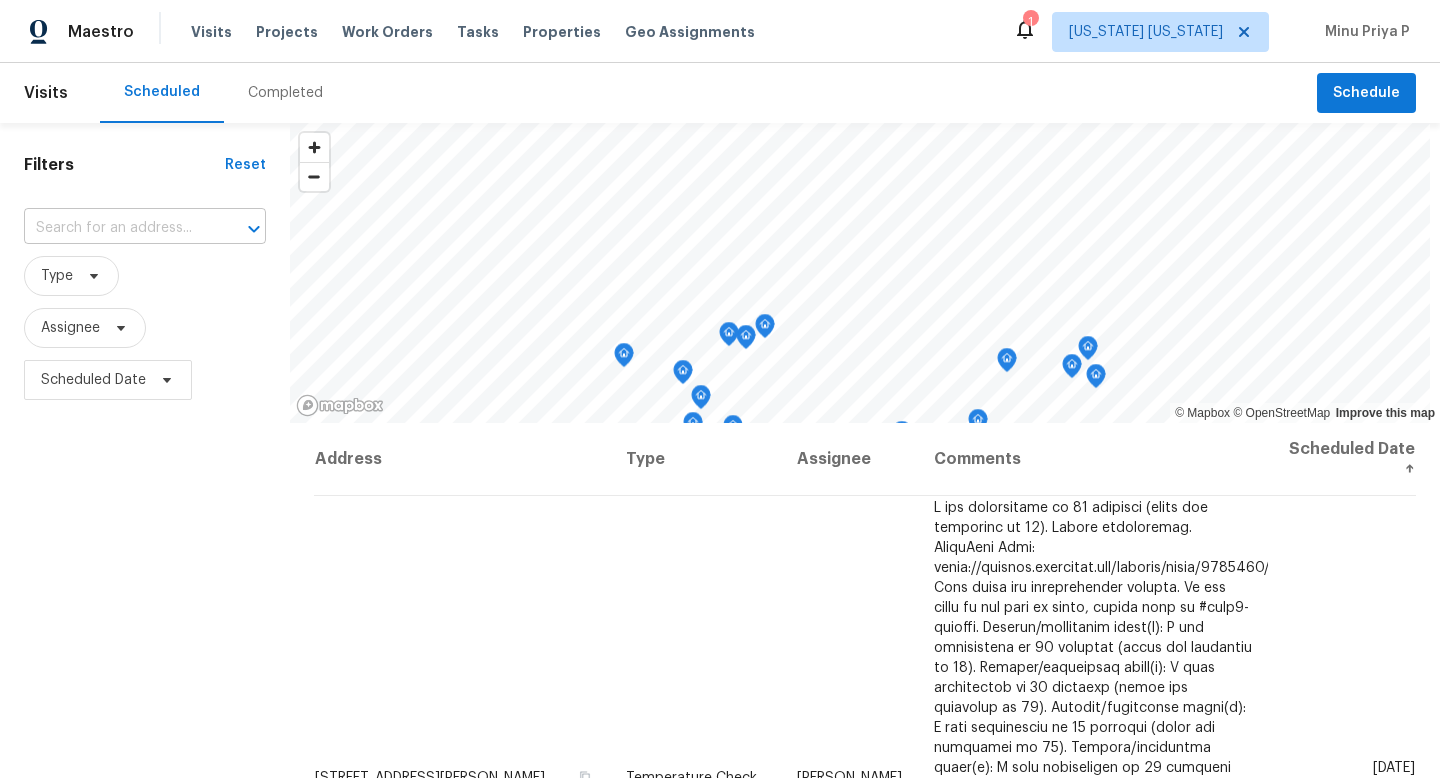 click at bounding box center (240, 229) 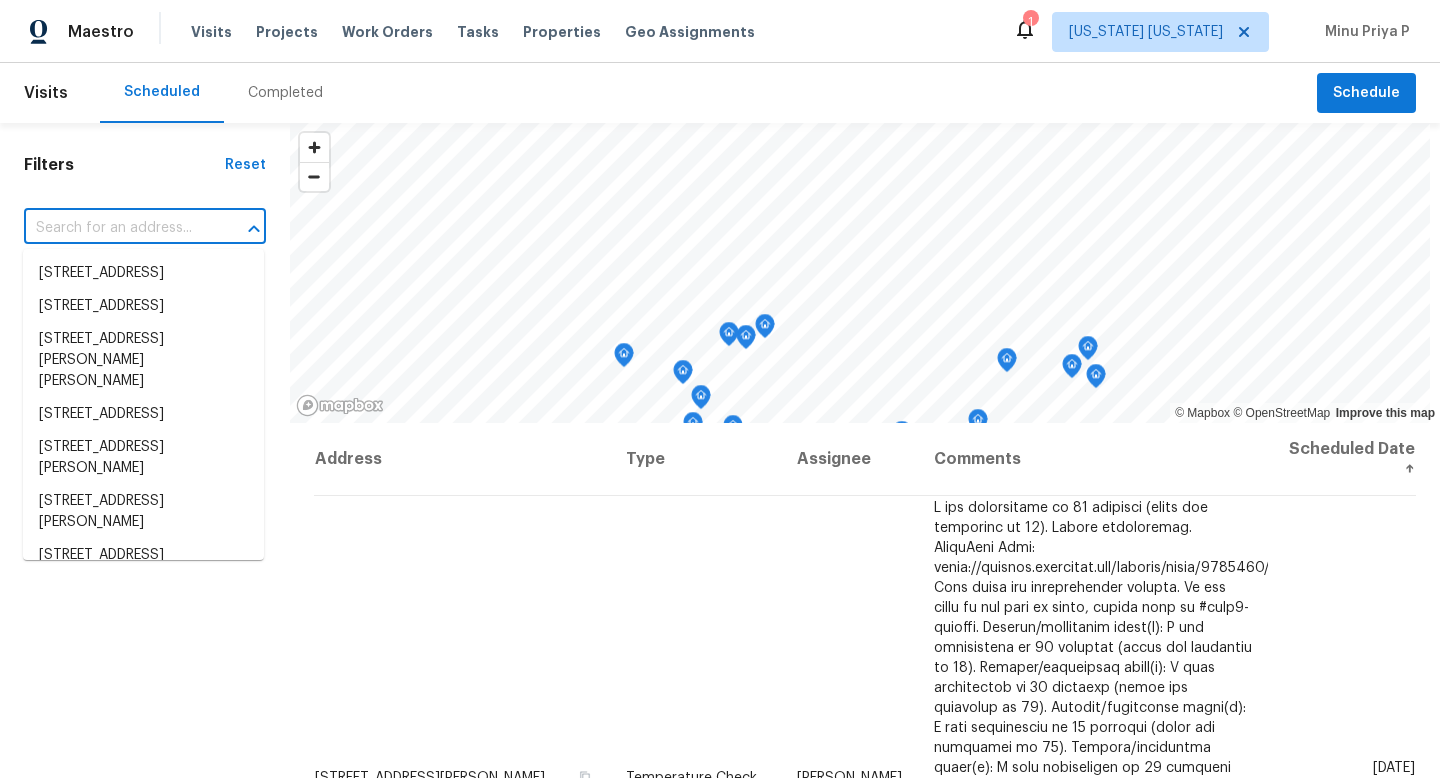 paste on "[STREET_ADDRESS][US_STATE]" 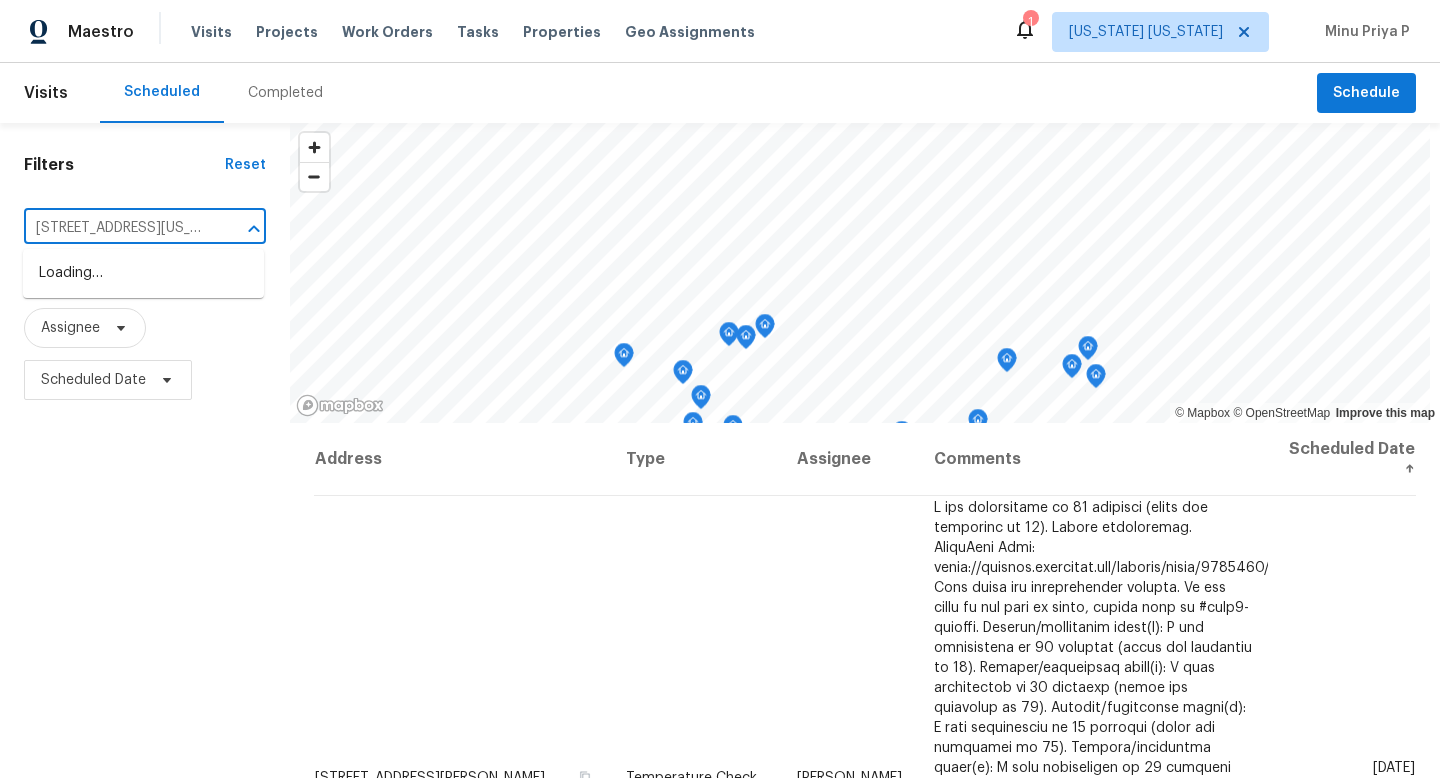 scroll, scrollTop: 0, scrollLeft: 89, axis: horizontal 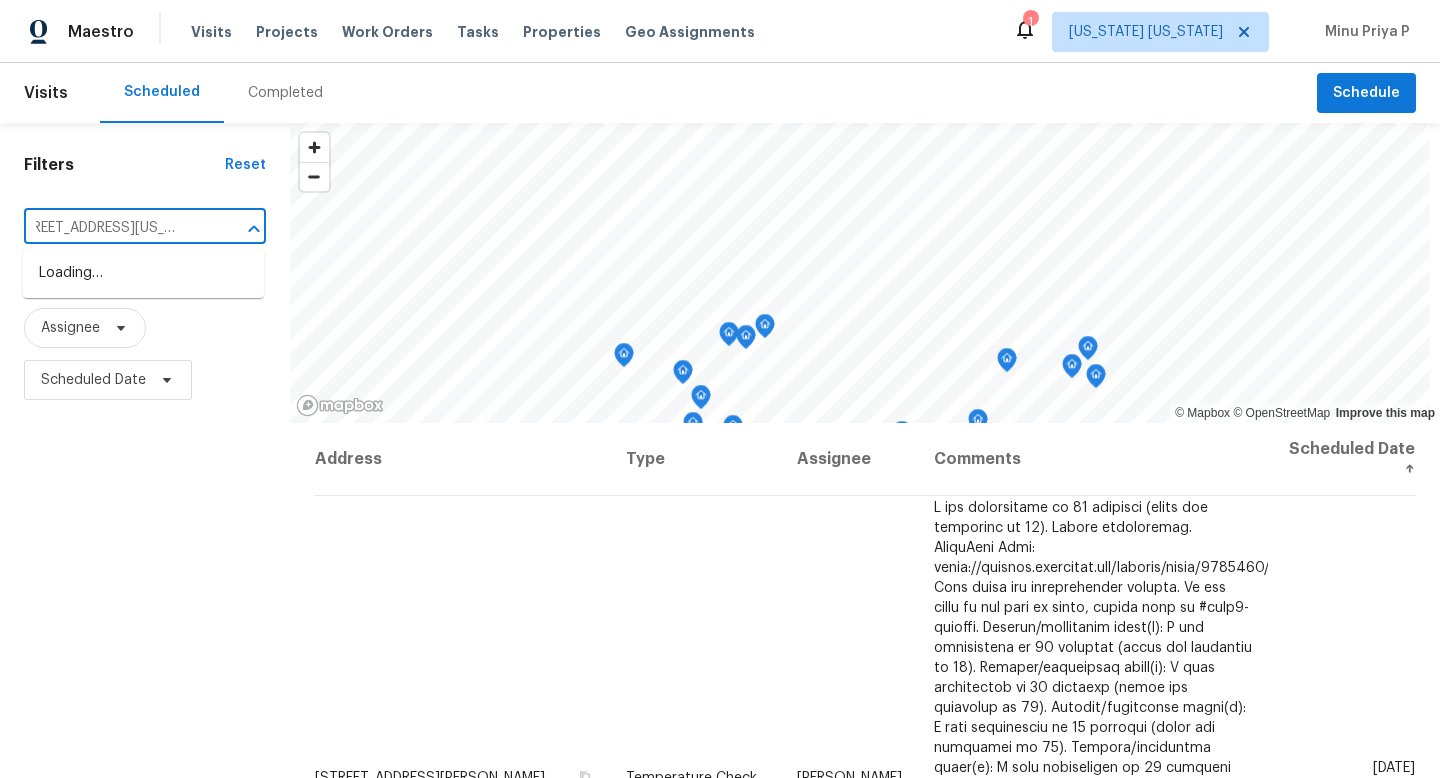 type on "[STREET_ADDRESS][US_STATE]" 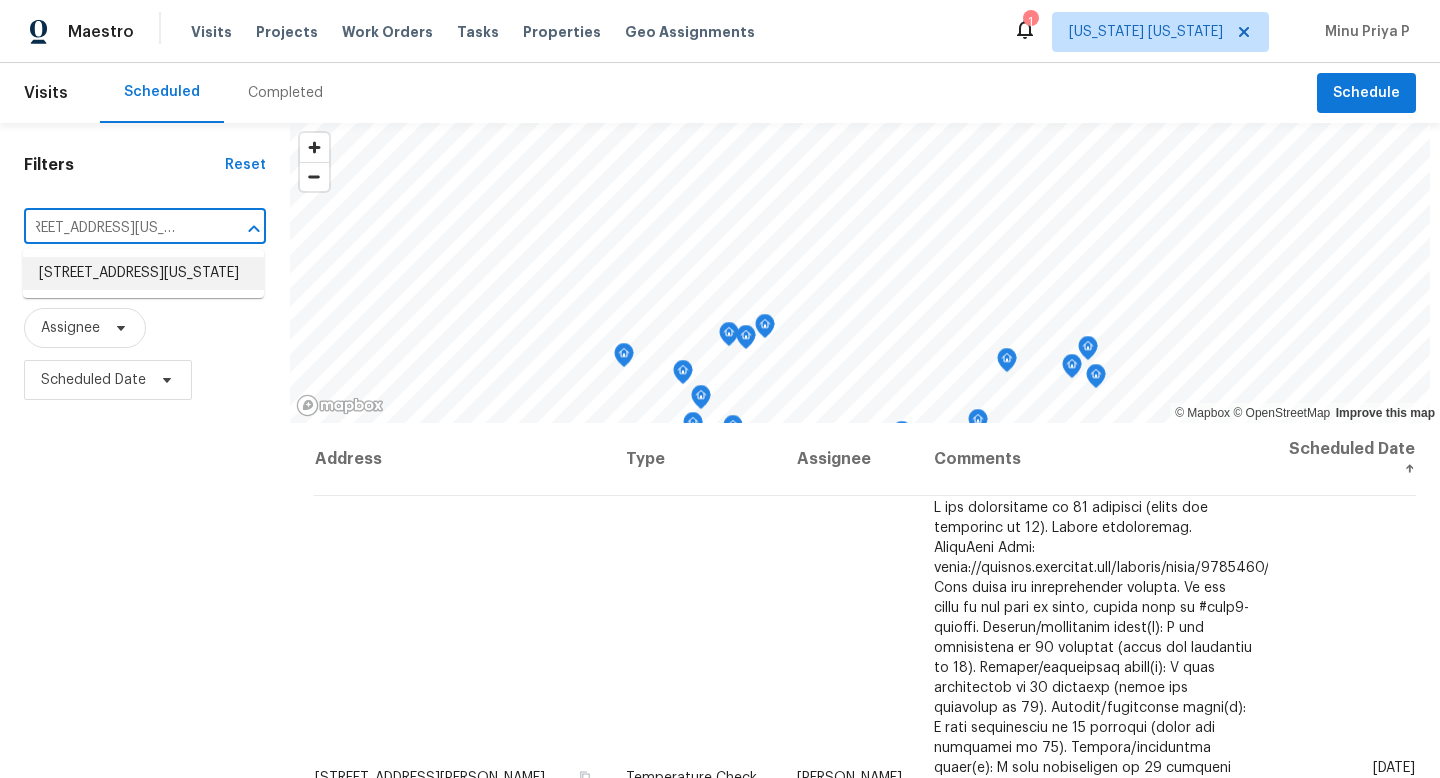 click on "[STREET_ADDRESS][US_STATE]" at bounding box center (143, 273) 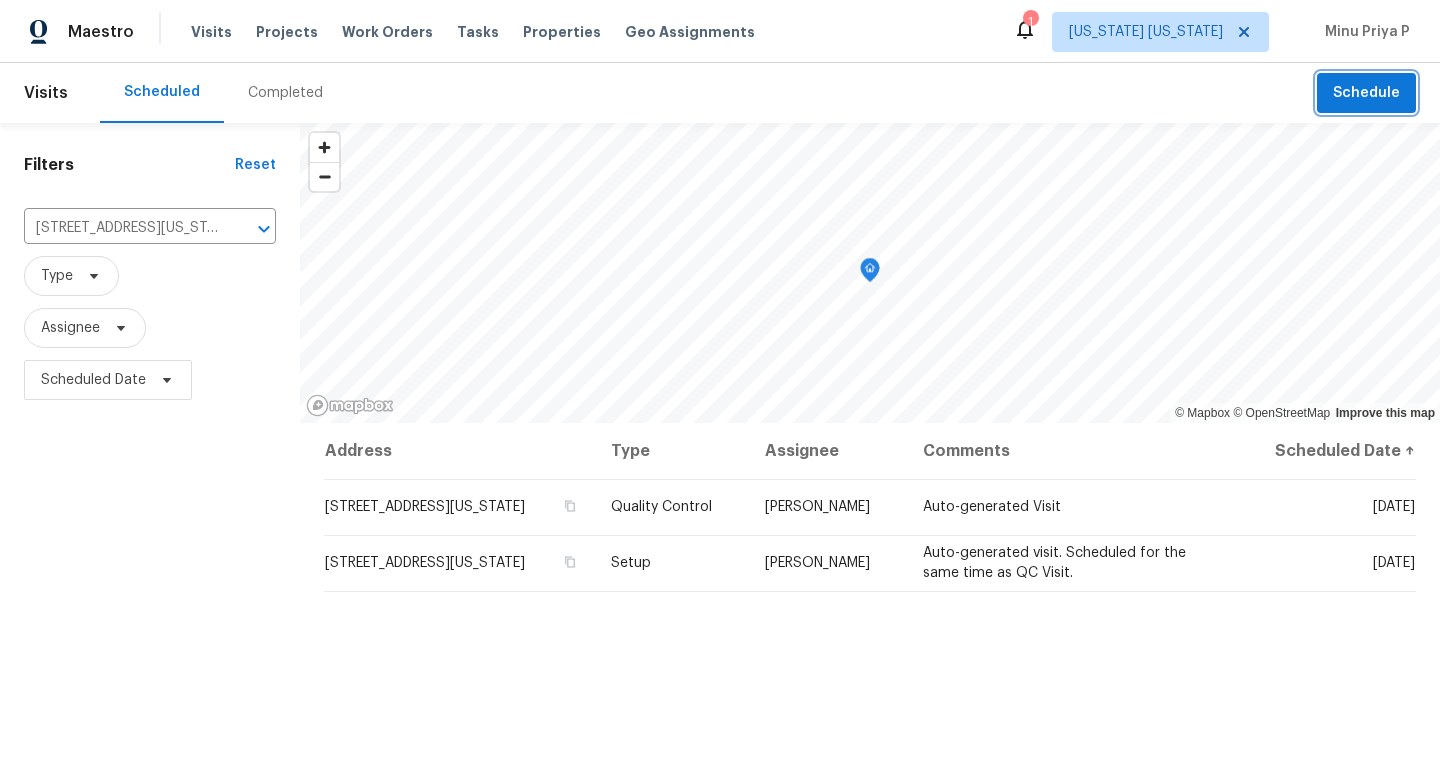 click on "Schedule" at bounding box center [1366, 93] 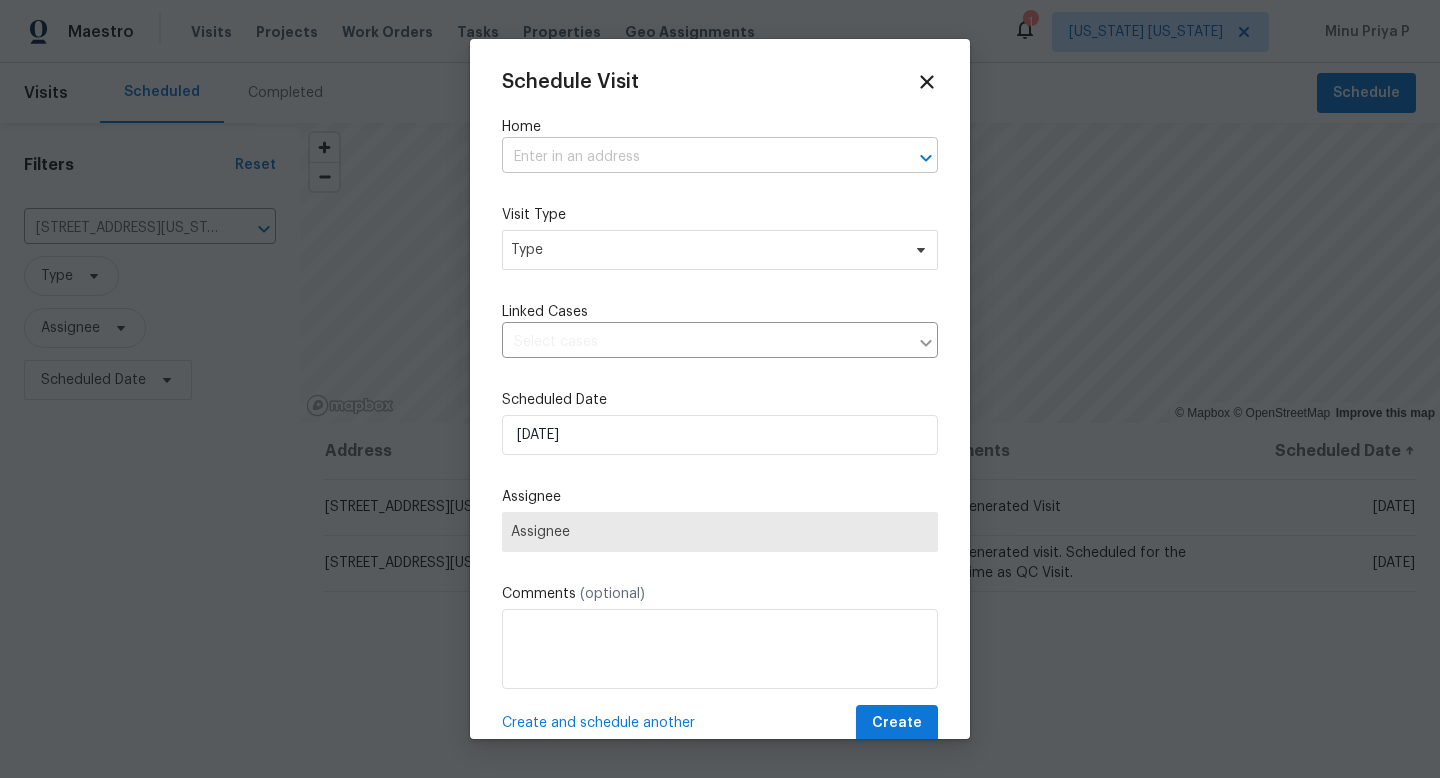 click at bounding box center (692, 157) 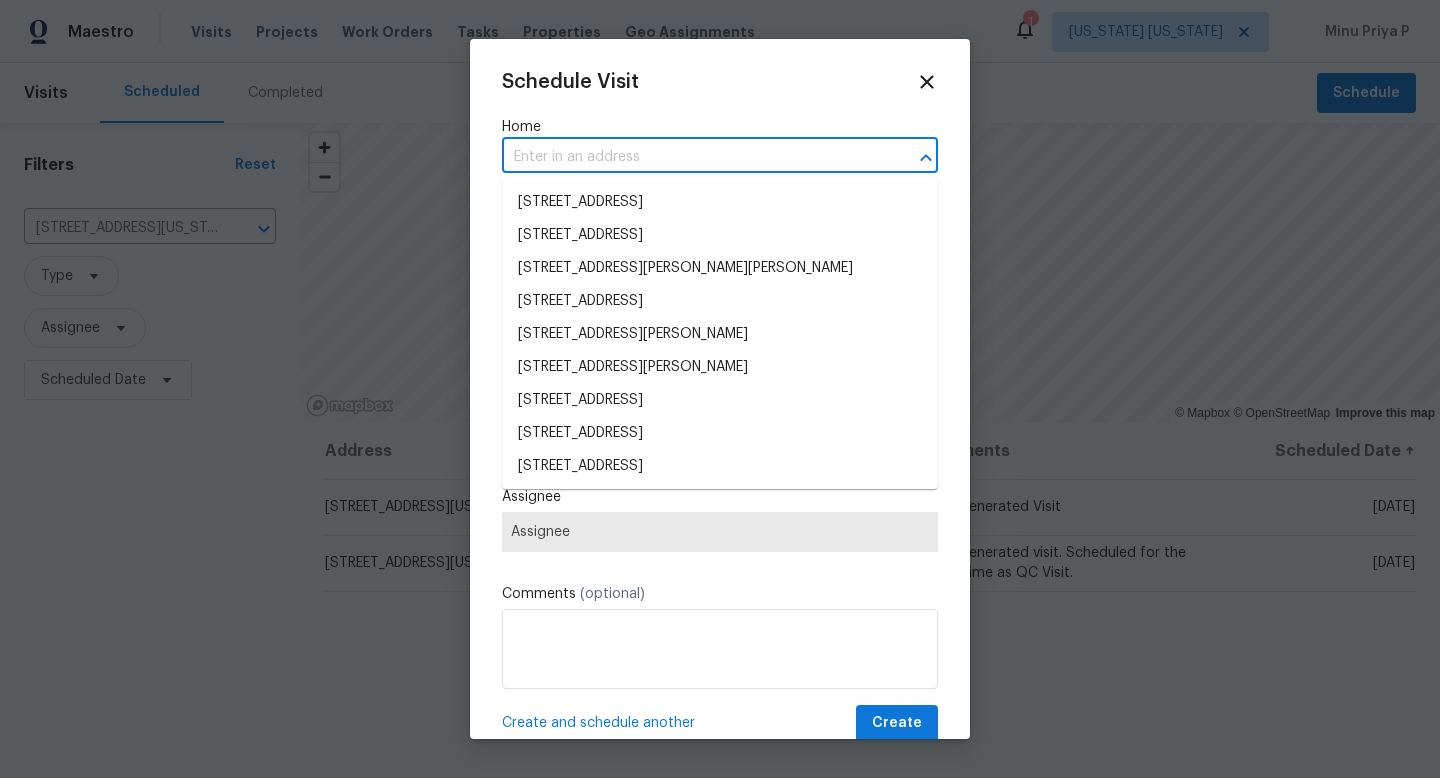 paste on "[STREET_ADDRESS][US_STATE]" 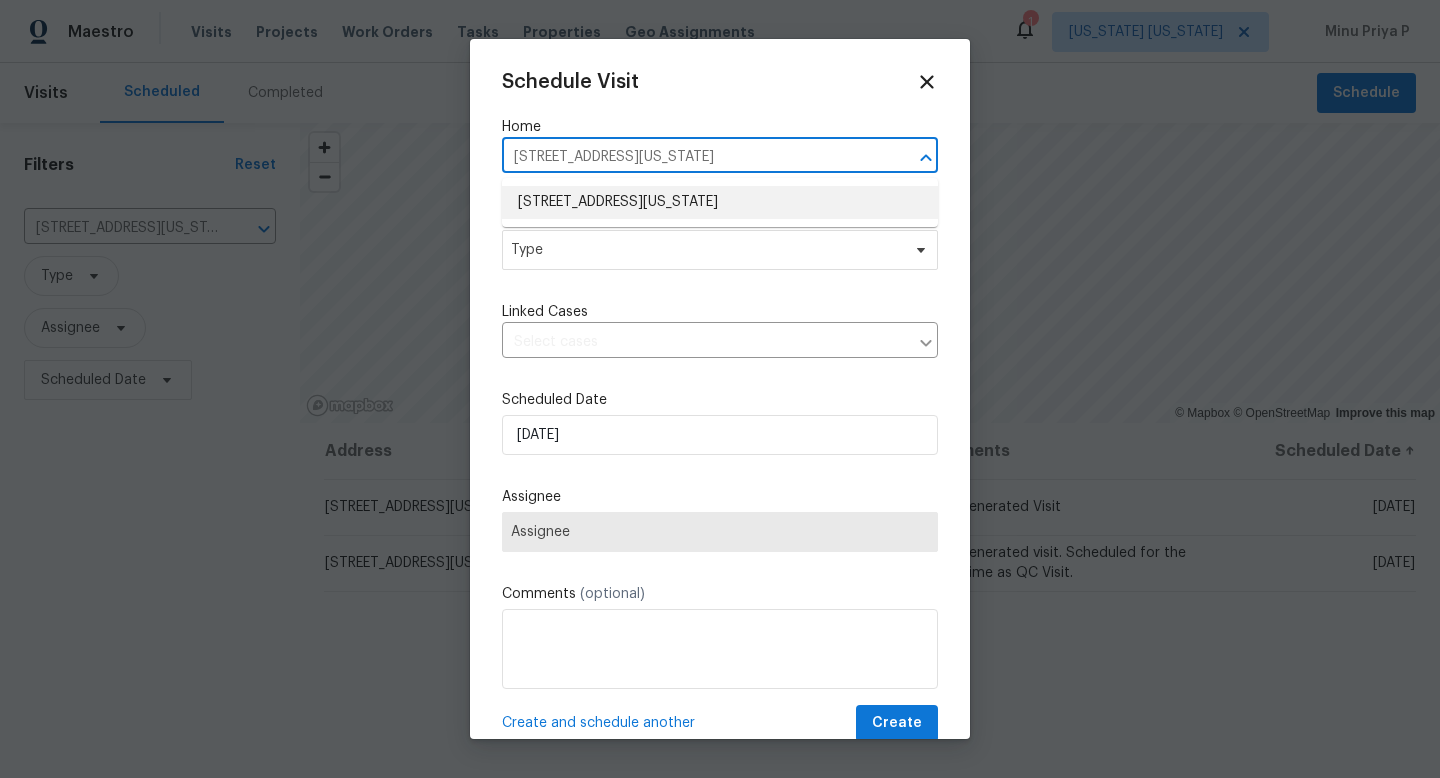 type on "[STREET_ADDRESS][US_STATE]" 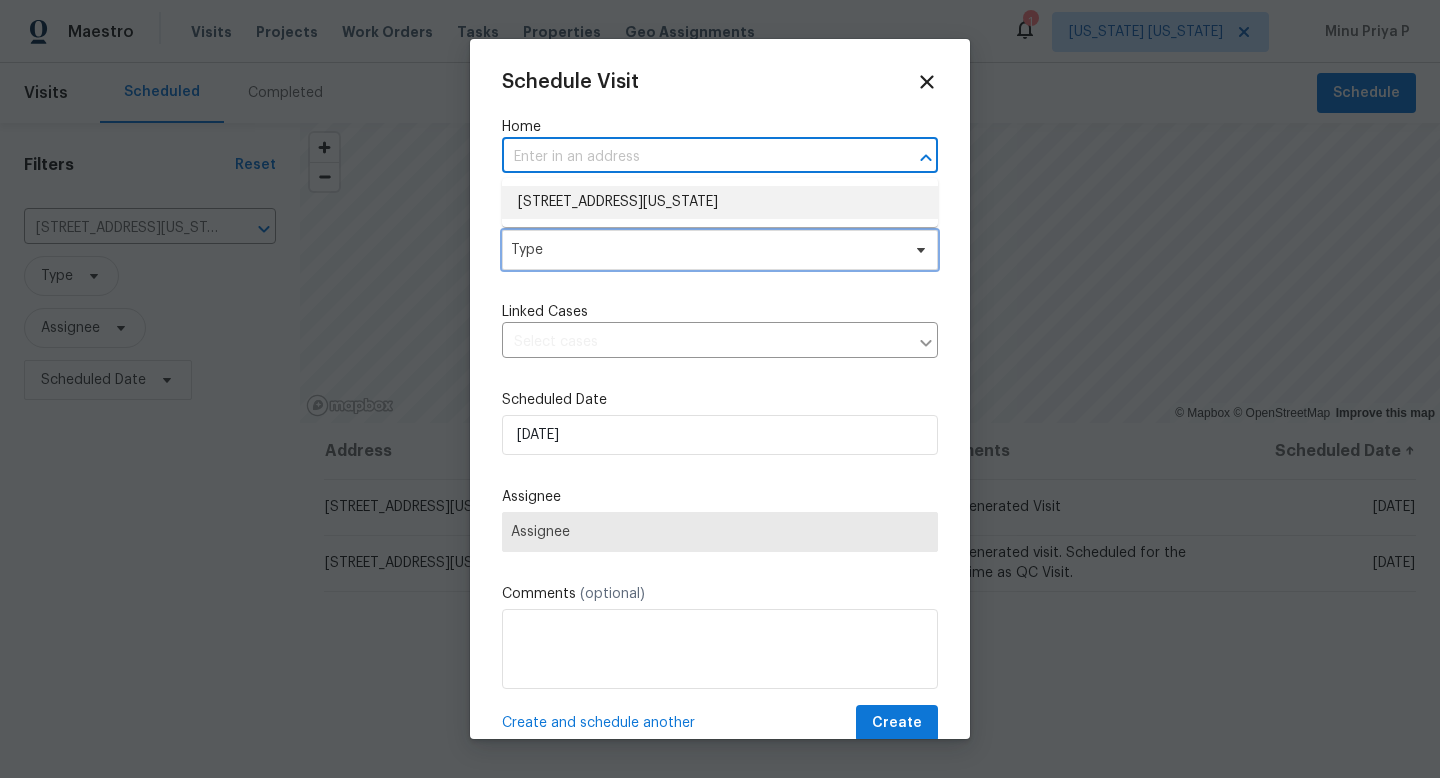 click on "Type" at bounding box center [705, 250] 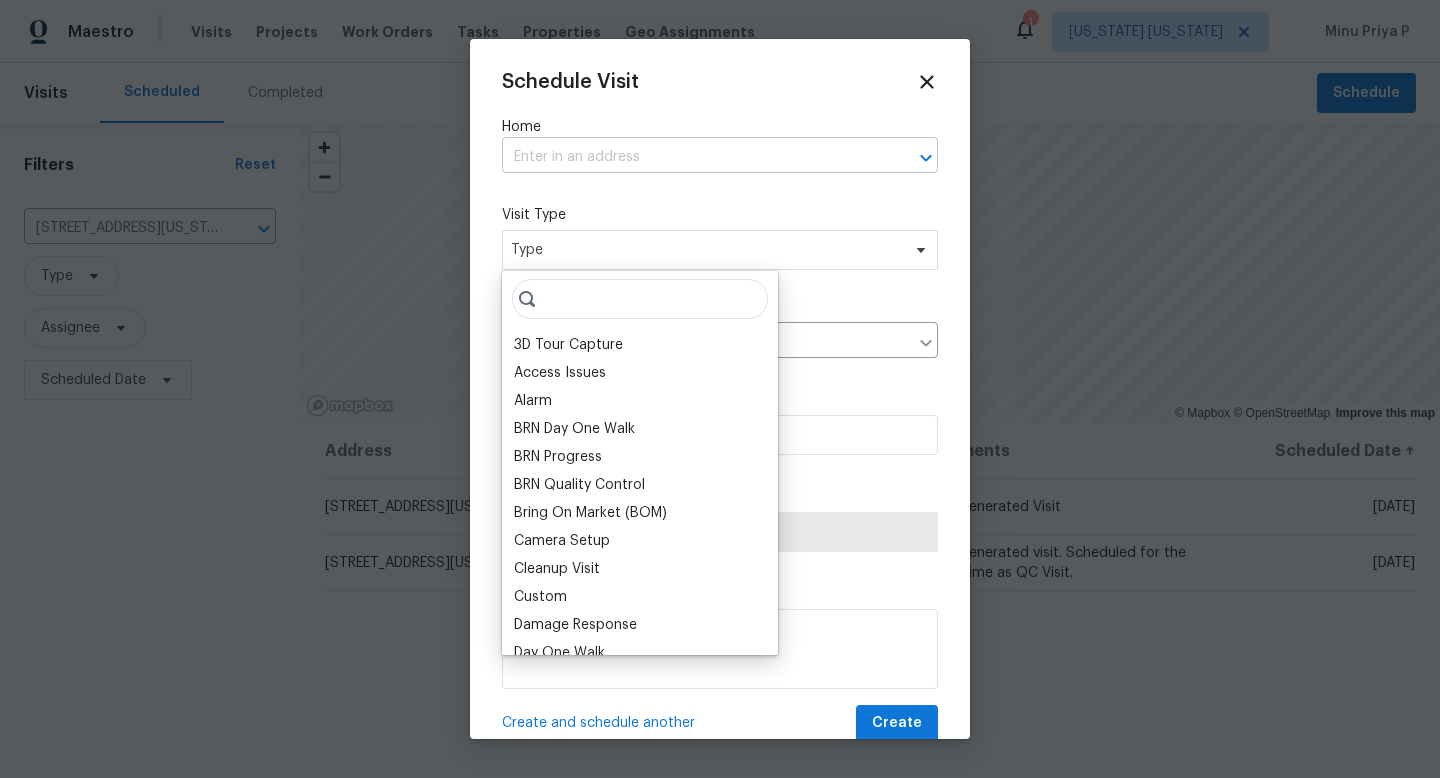 click at bounding box center (692, 157) 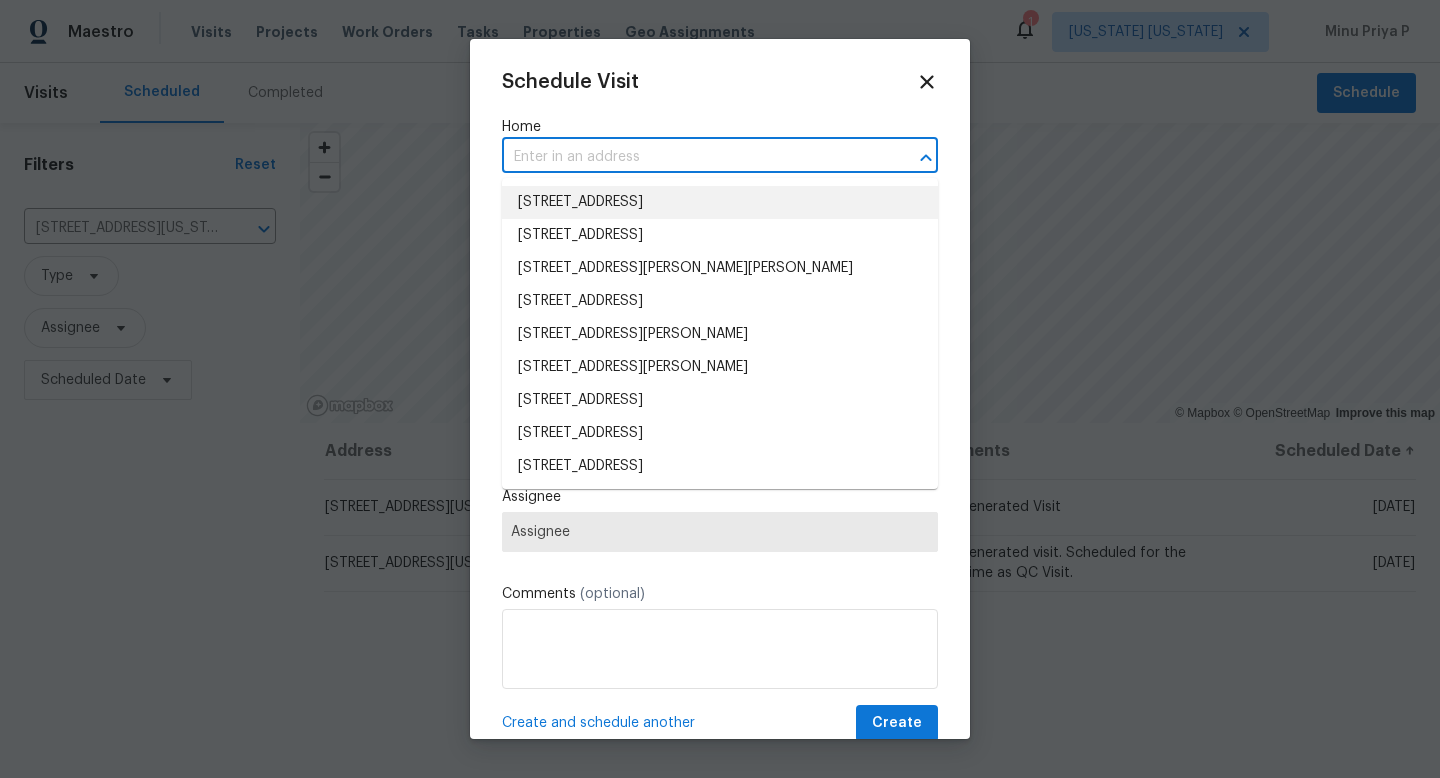 paste on "[STREET_ADDRESS][US_STATE]" 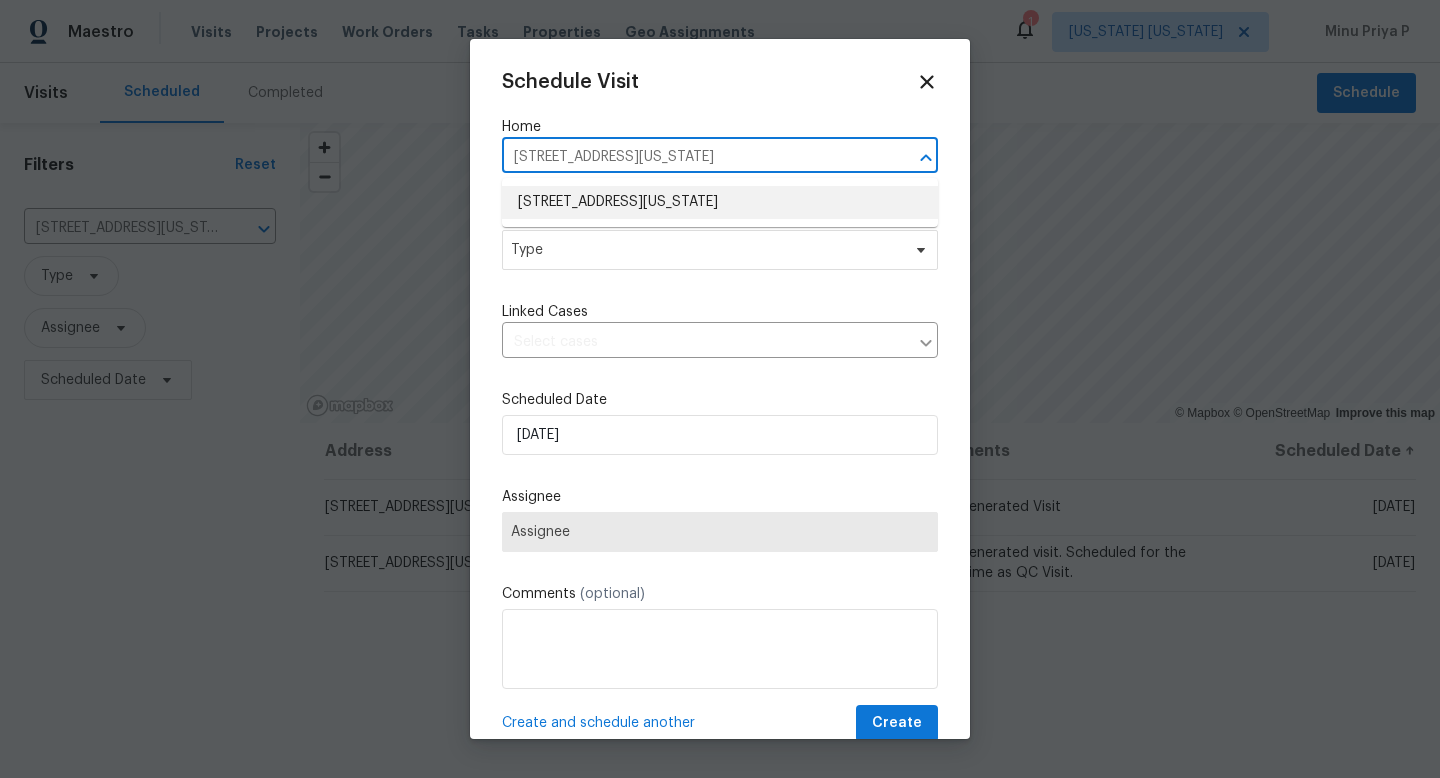 click on "[STREET_ADDRESS][US_STATE]" at bounding box center [720, 202] 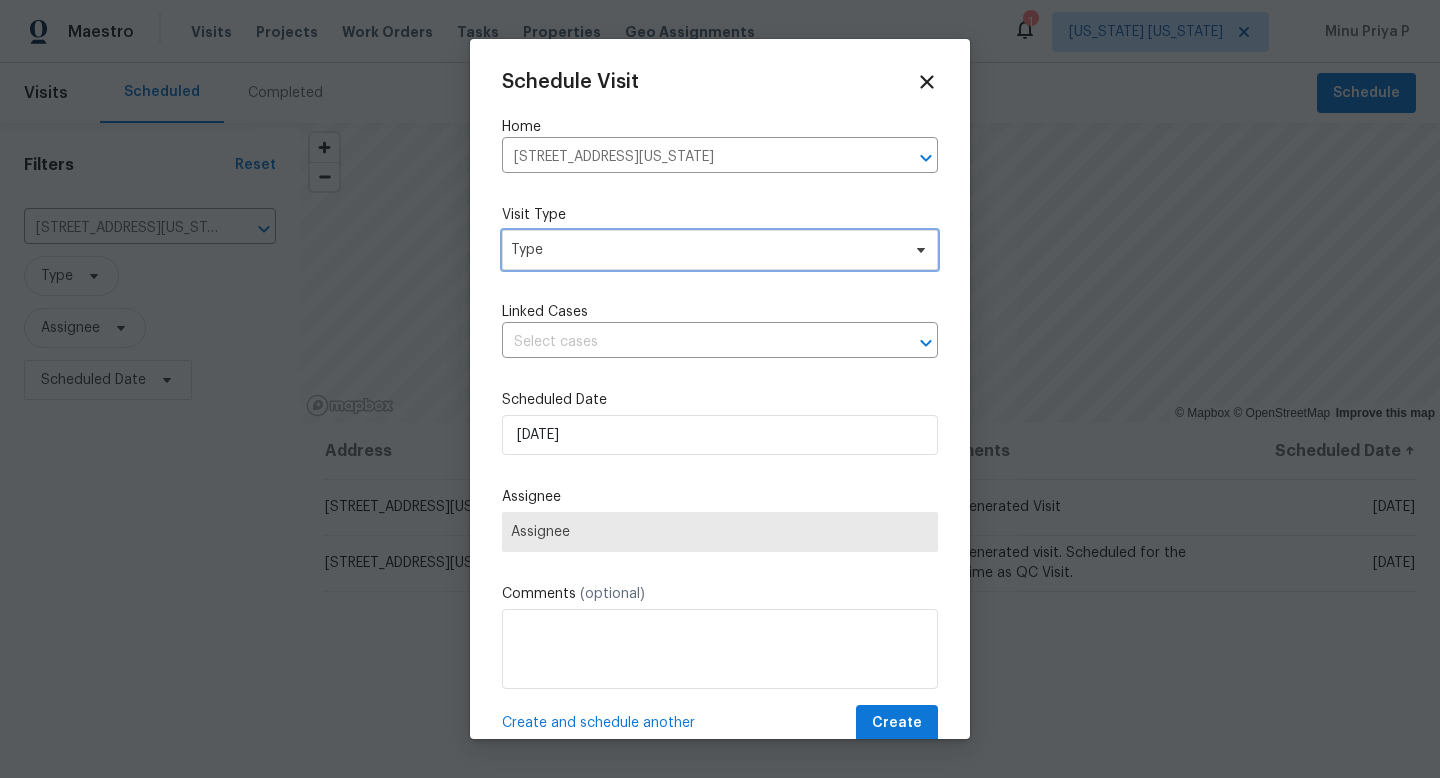click on "Type" at bounding box center (705, 250) 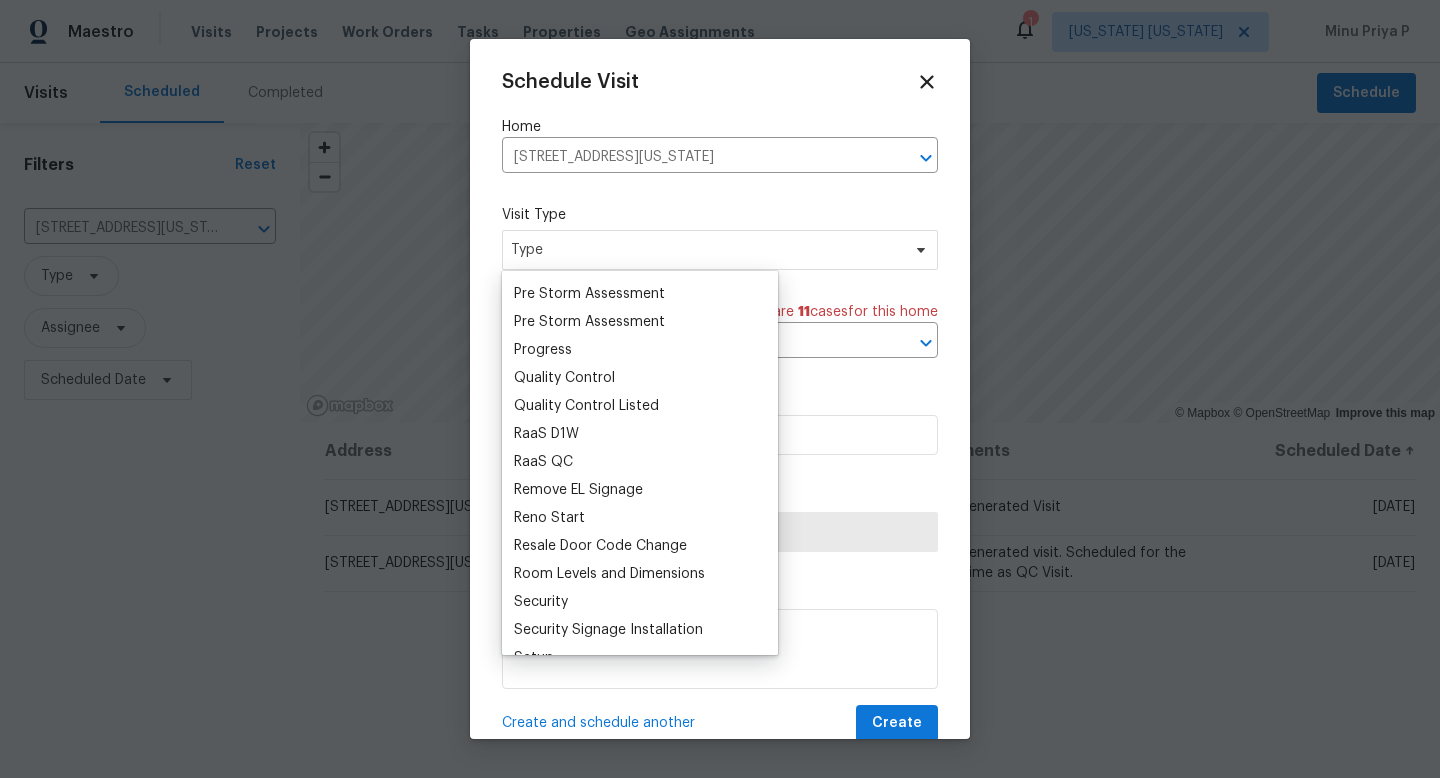 scroll, scrollTop: 1672, scrollLeft: 0, axis: vertical 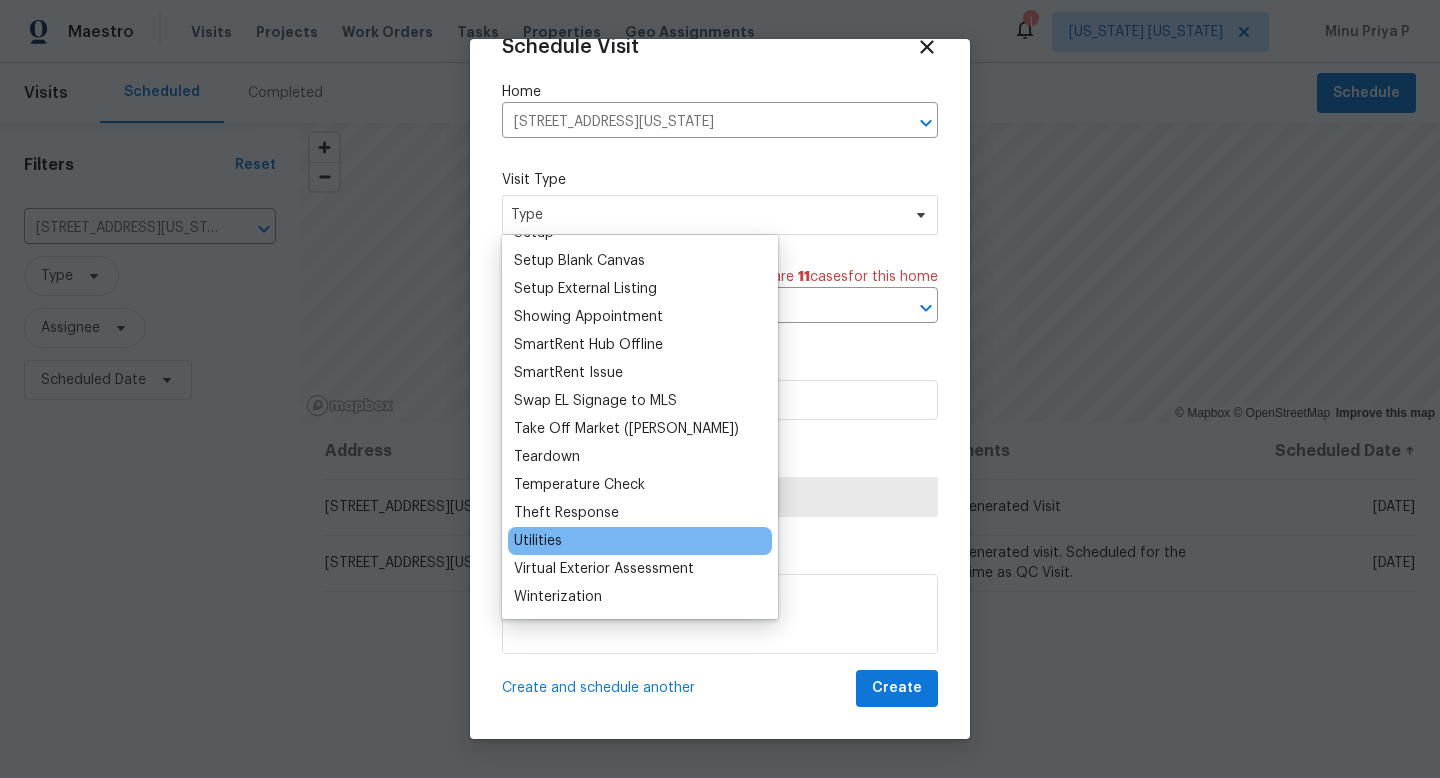click on "Utilities" at bounding box center [538, 541] 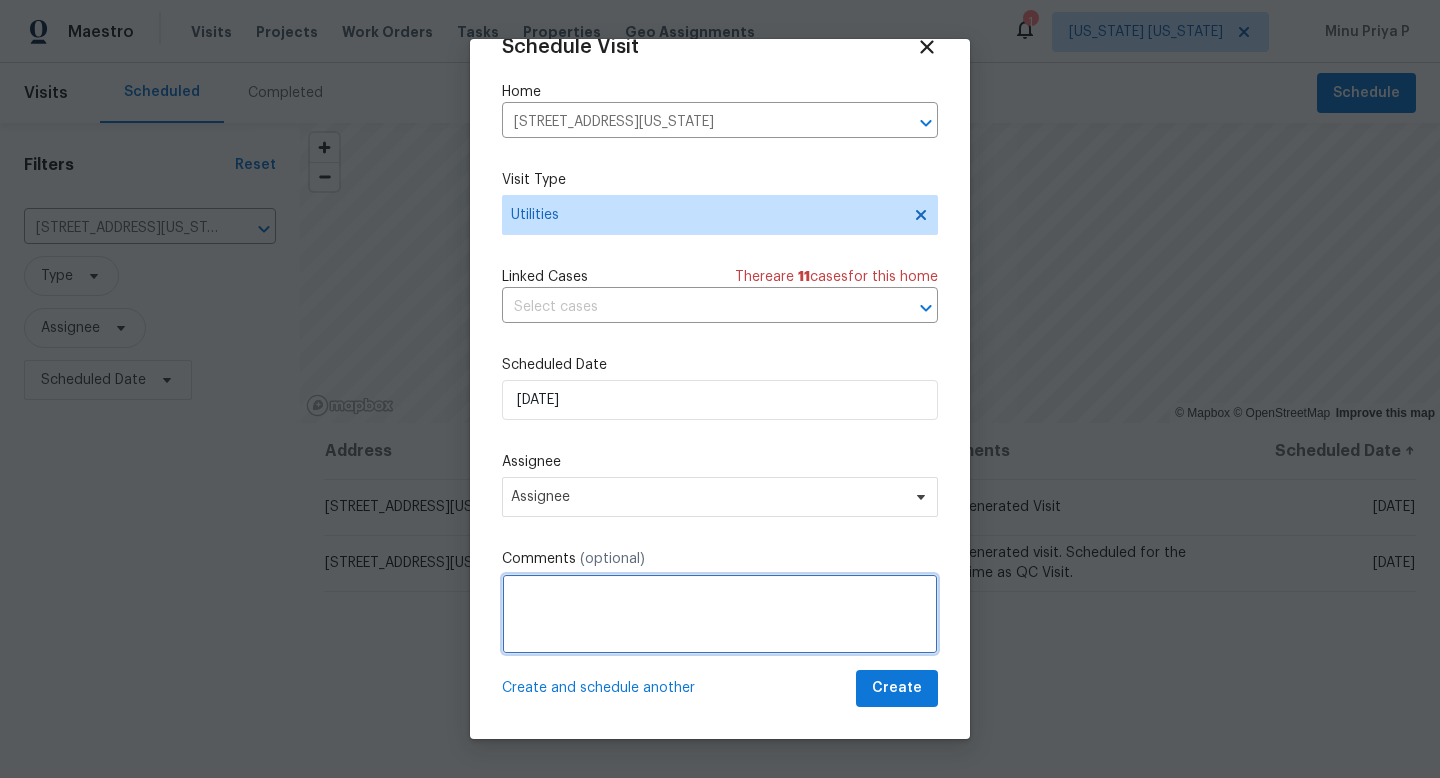 click at bounding box center [720, 614] 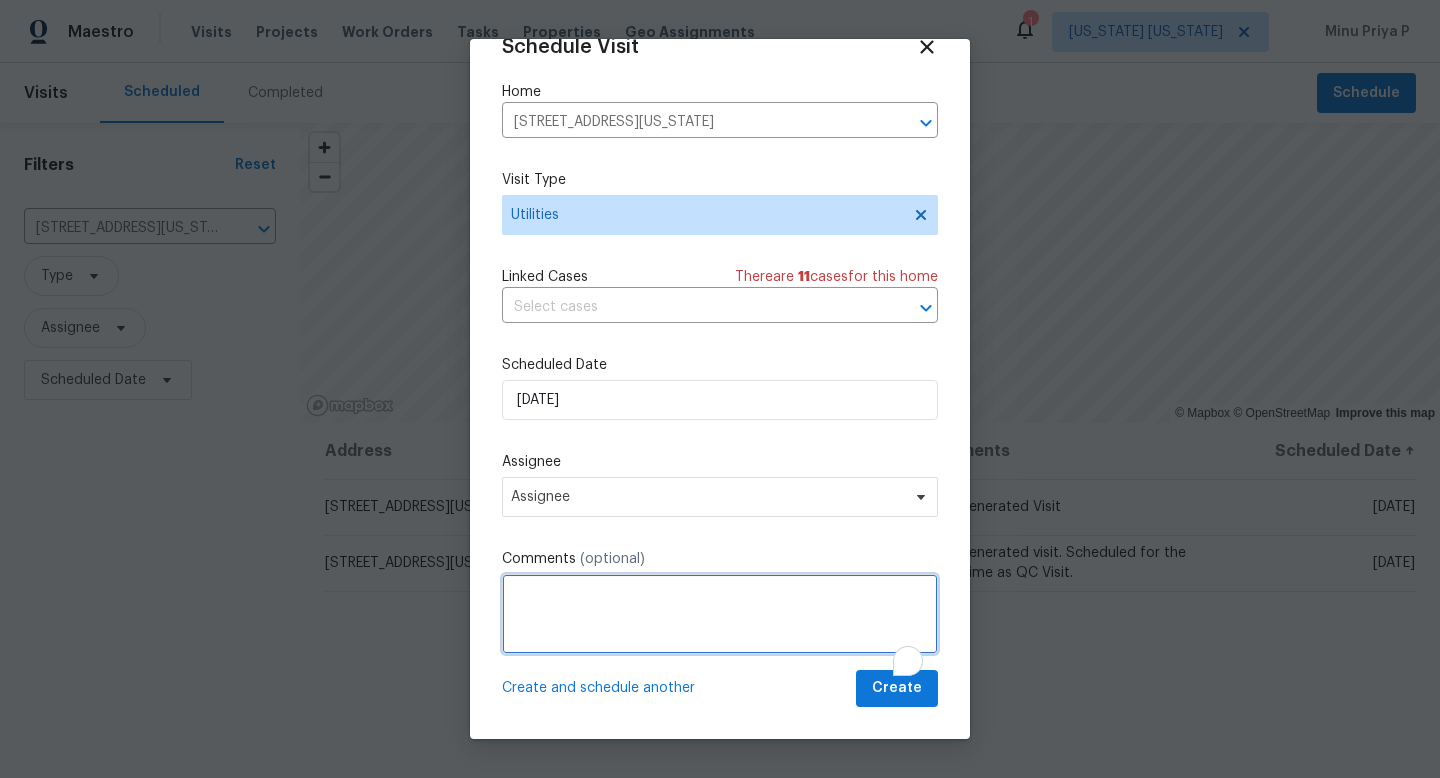 scroll, scrollTop: 36, scrollLeft: 0, axis: vertical 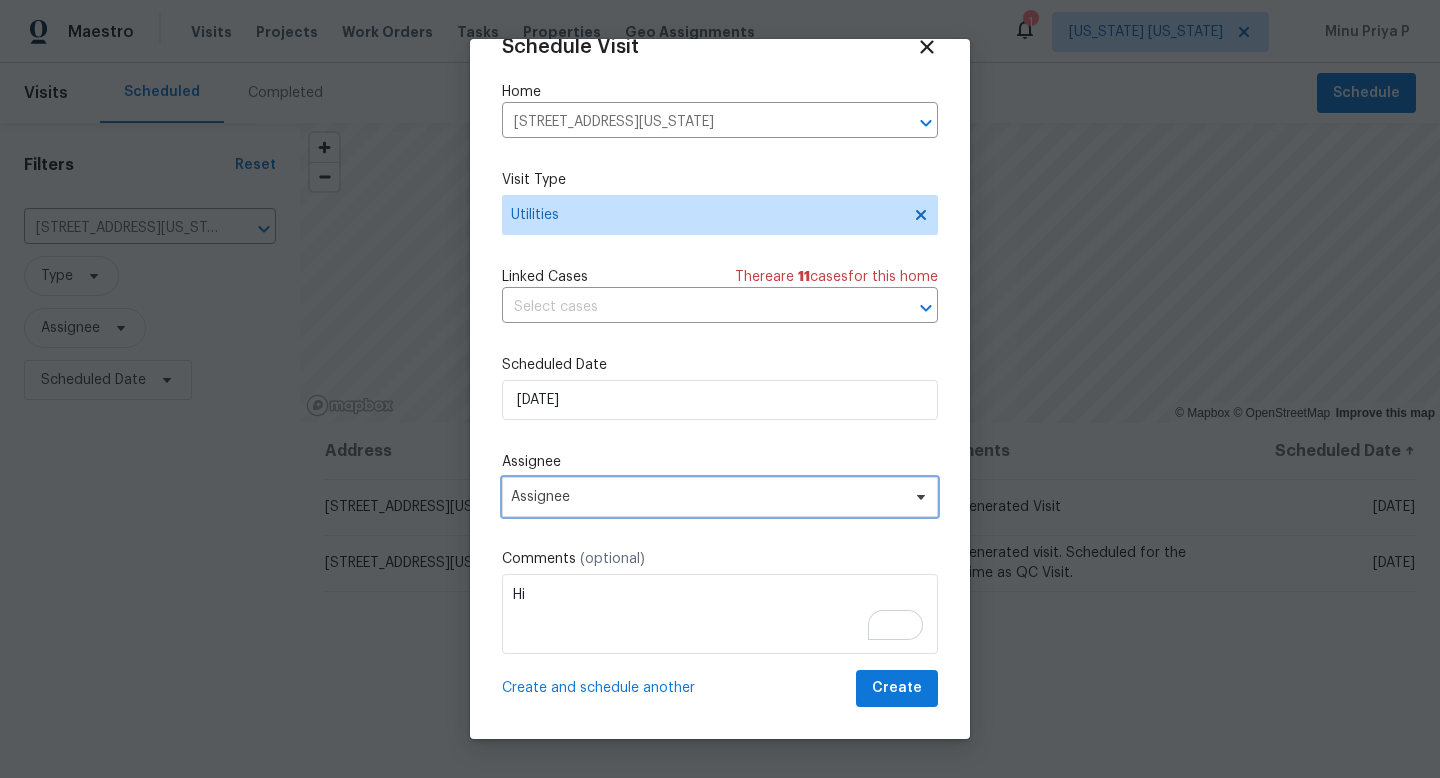 click on "Assignee" at bounding box center [707, 497] 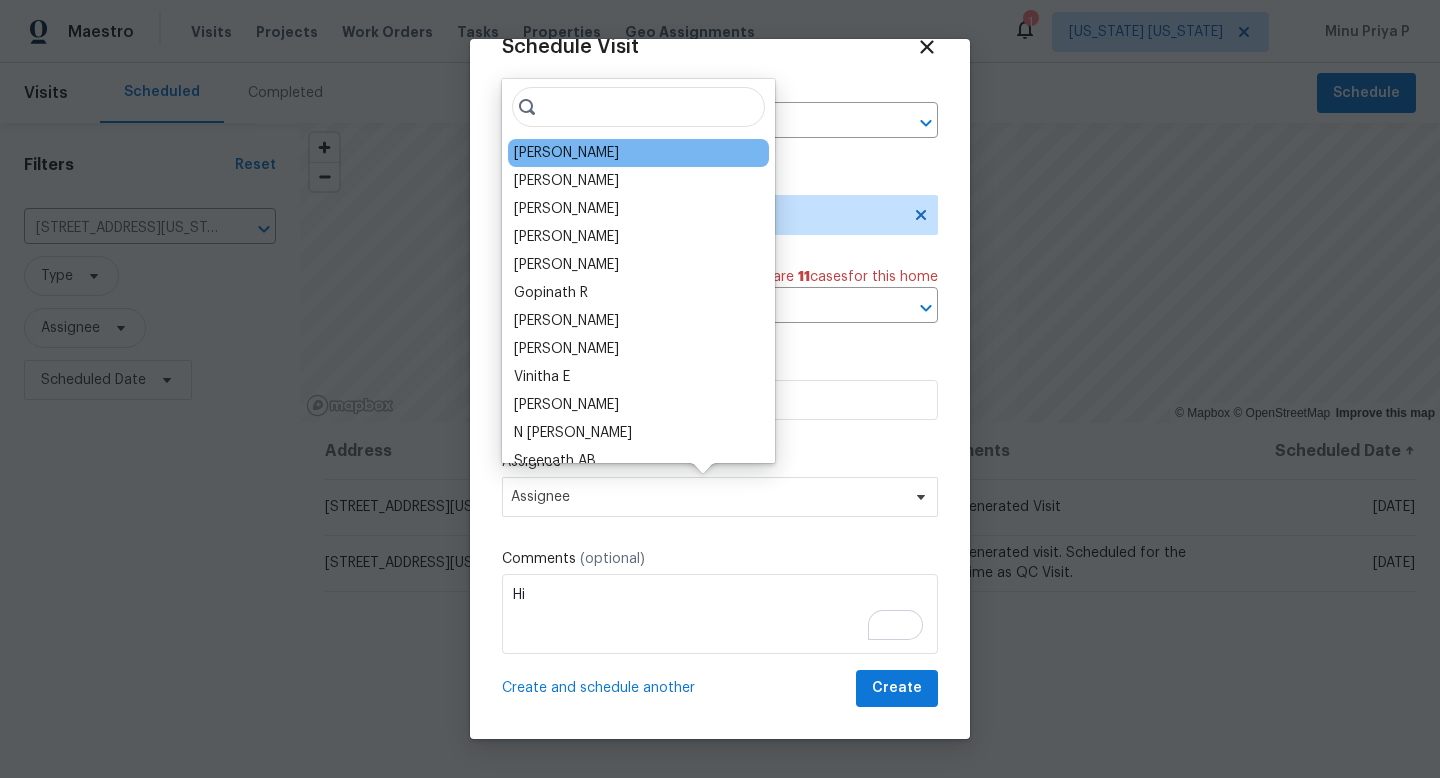 click on "[PERSON_NAME]" at bounding box center (638, 153) 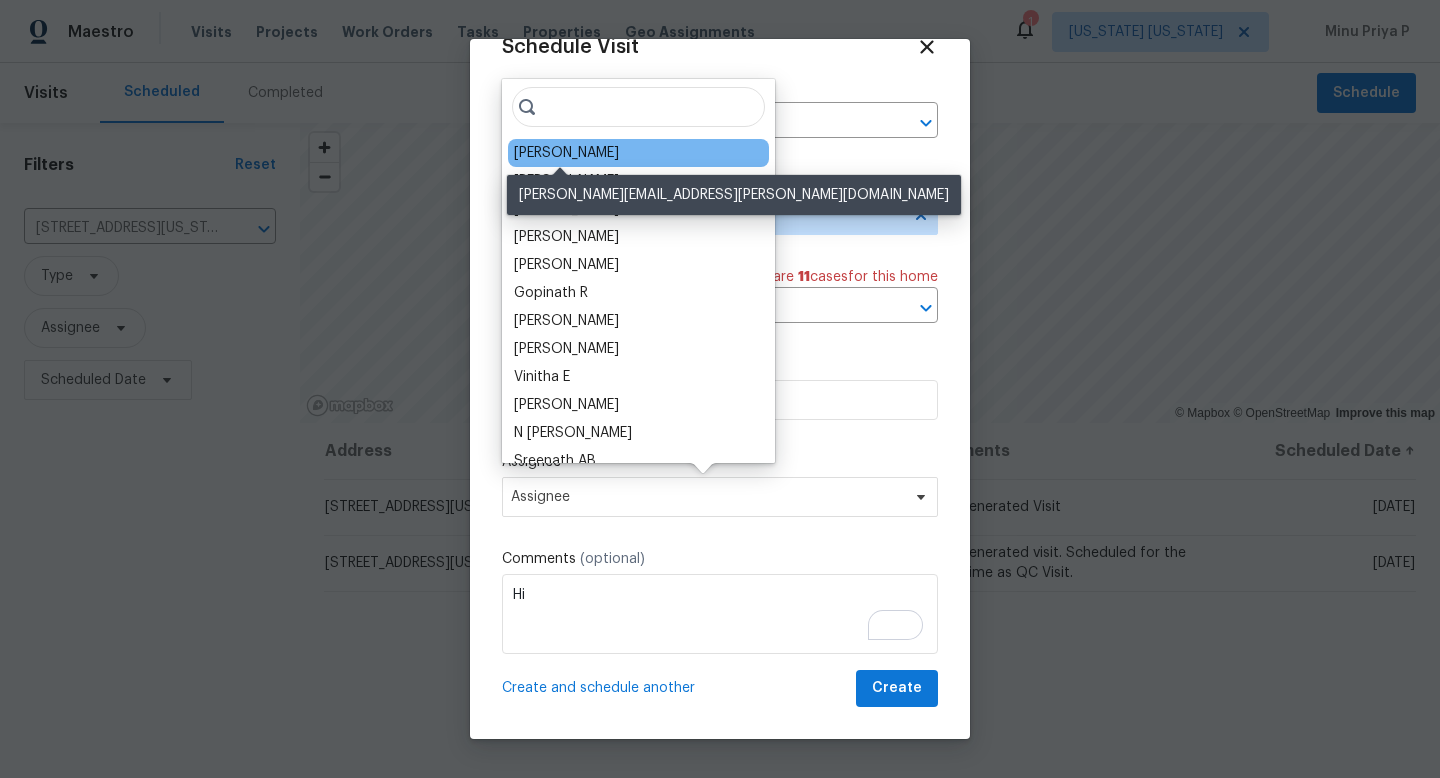click on "[PERSON_NAME]" at bounding box center [566, 153] 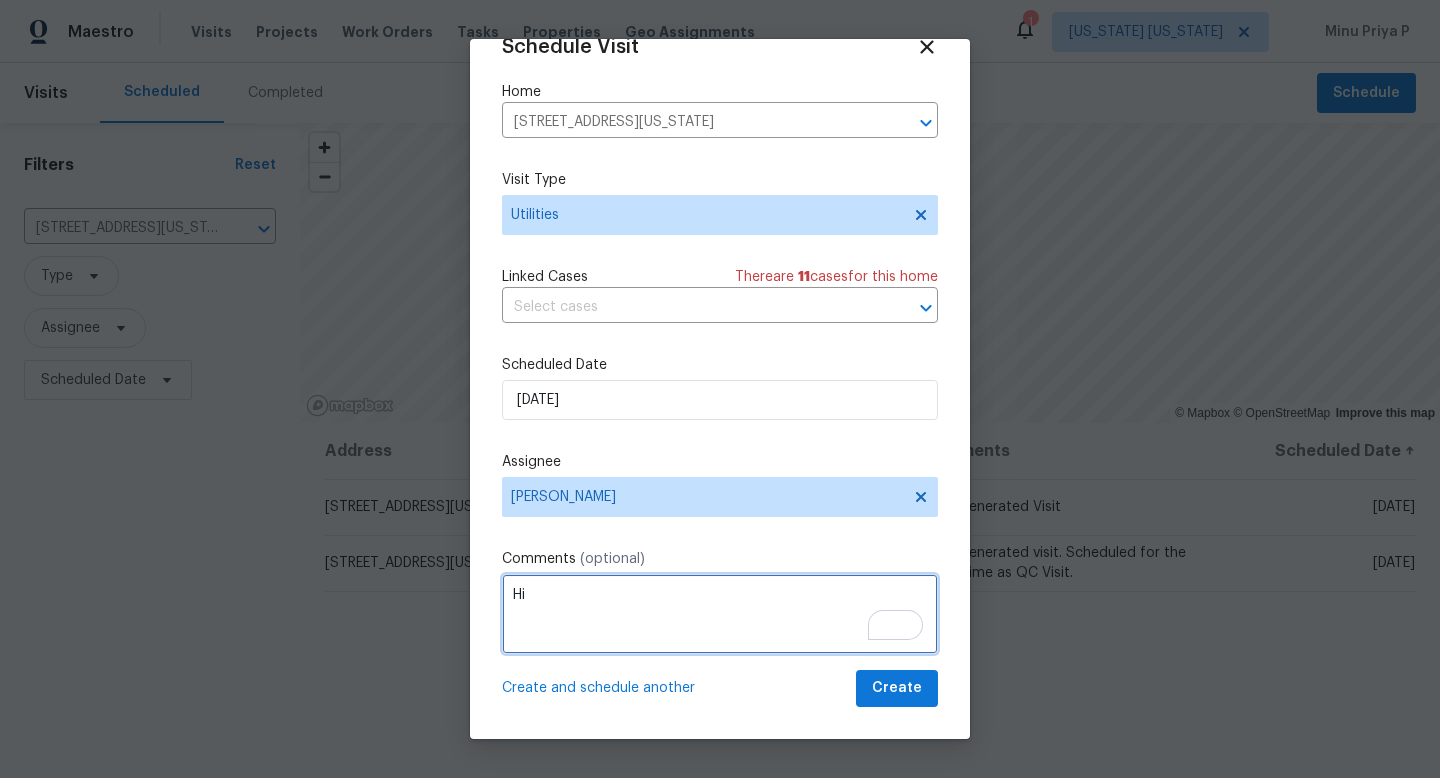 click on "Hi" at bounding box center (720, 614) 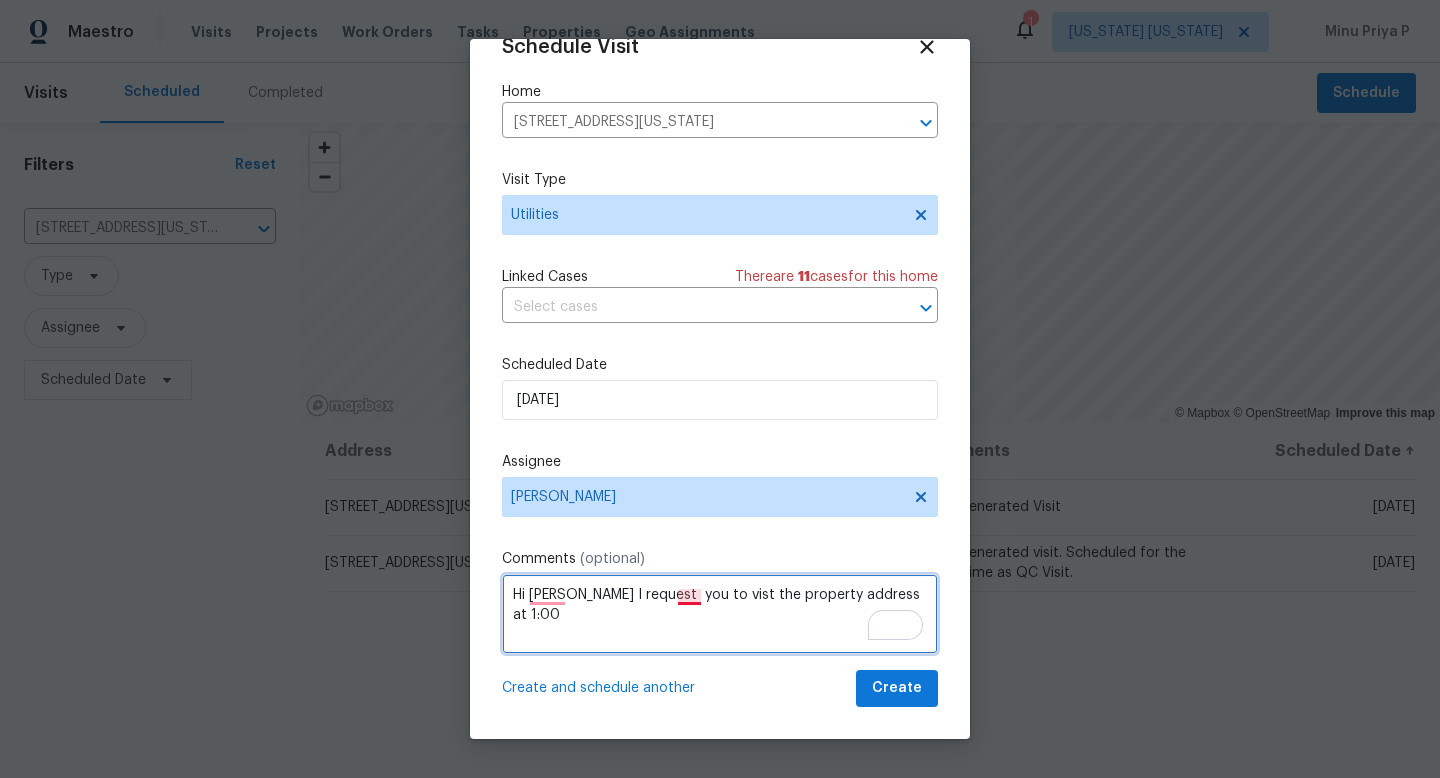 click on "Hi [PERSON_NAME] I request  you to vist the property address at 1:00" at bounding box center (720, 614) 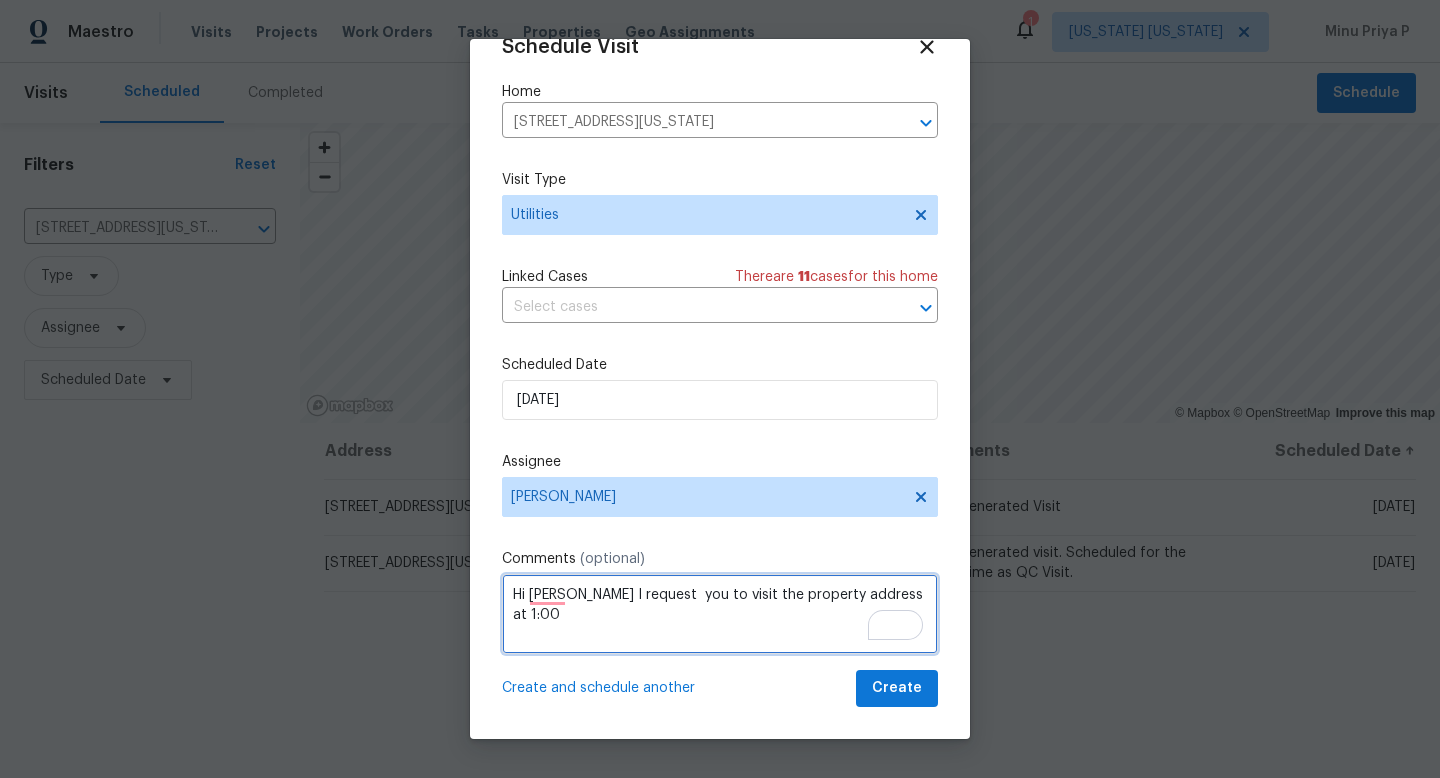 click on "Hi [PERSON_NAME] I request  you to visit the property address at 1:00" at bounding box center [720, 614] 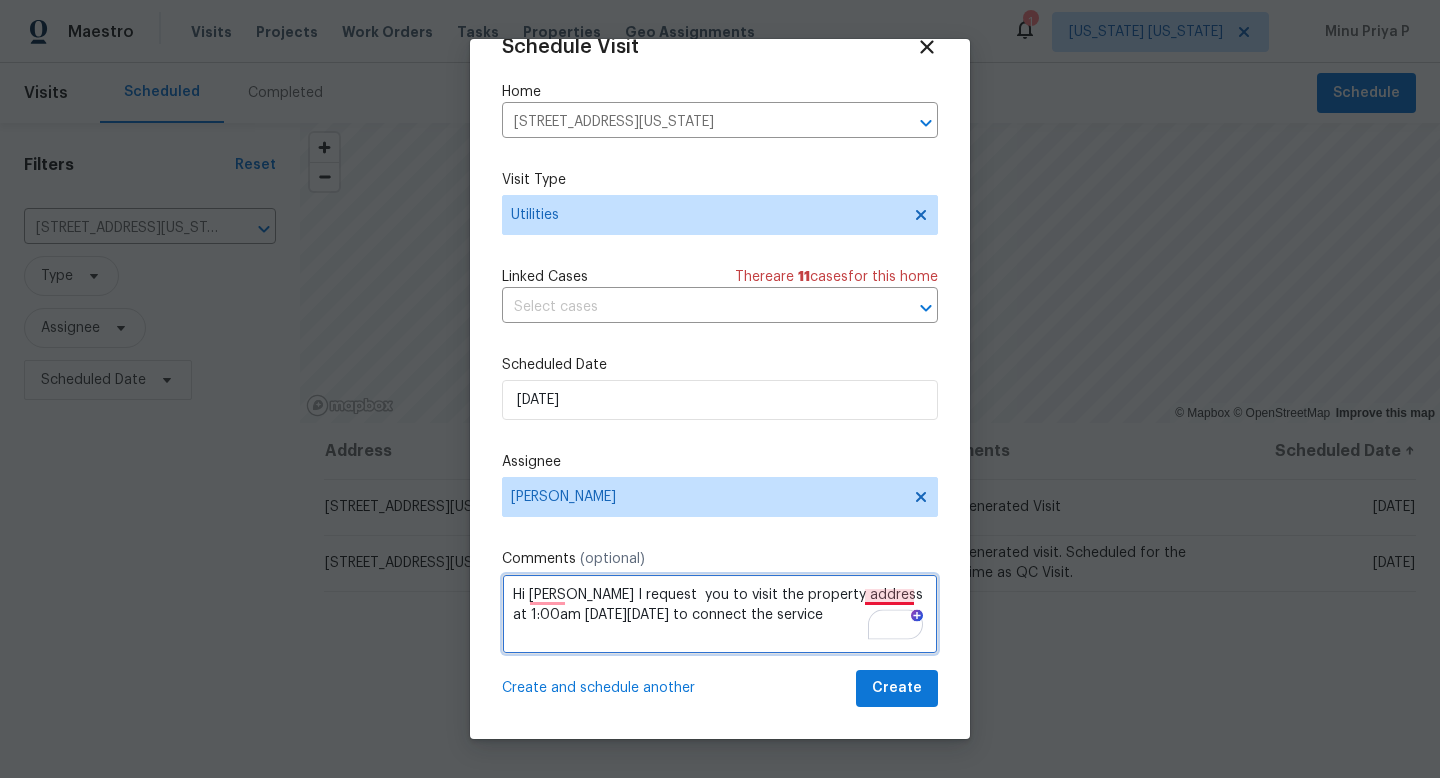 click on "Hi [PERSON_NAME] I request  you to visit the property address at 1:00am [DATE][DATE] to connect the service" at bounding box center [720, 614] 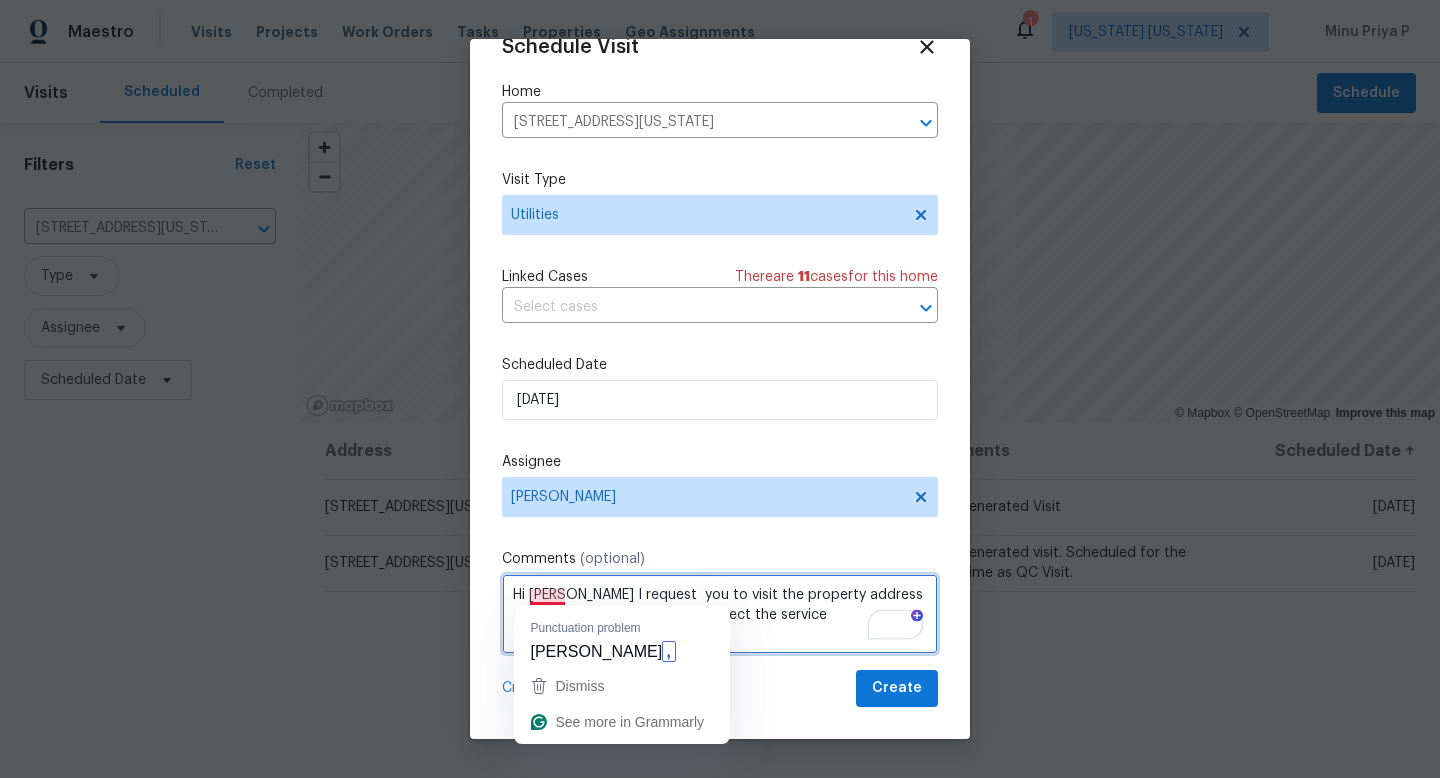 click on "Hi [PERSON_NAME] I request  you to visit the property address at 1:00 am [DATE][DATE] to connect the service" at bounding box center [720, 614] 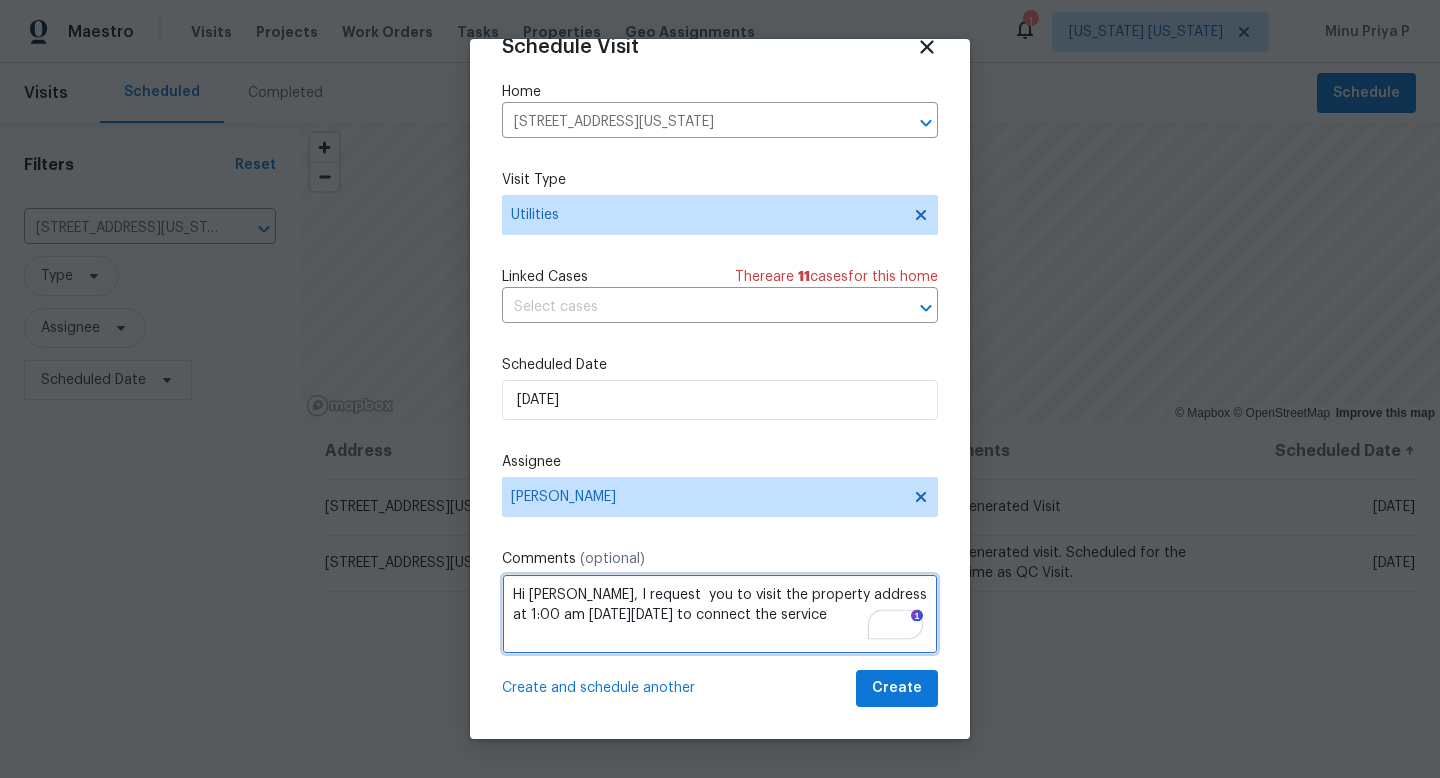 click on "Hi [PERSON_NAME], I request  you to visit the property address at 1:00 am [DATE][DATE] to connect the service" at bounding box center [720, 614] 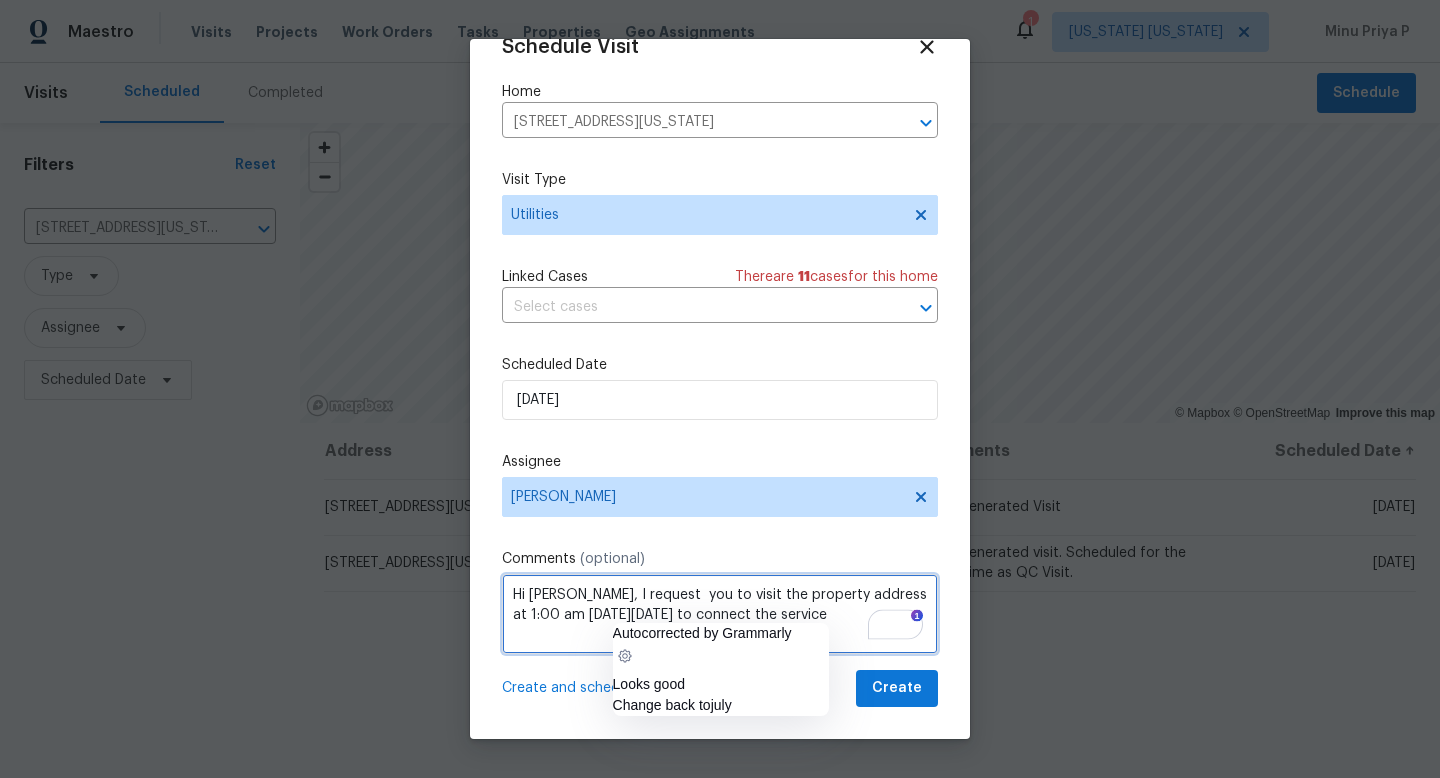 click on "Hi [PERSON_NAME], I request  you to visit the property address at 1:00 am [DATE][DATE] to connect the service" at bounding box center [720, 614] 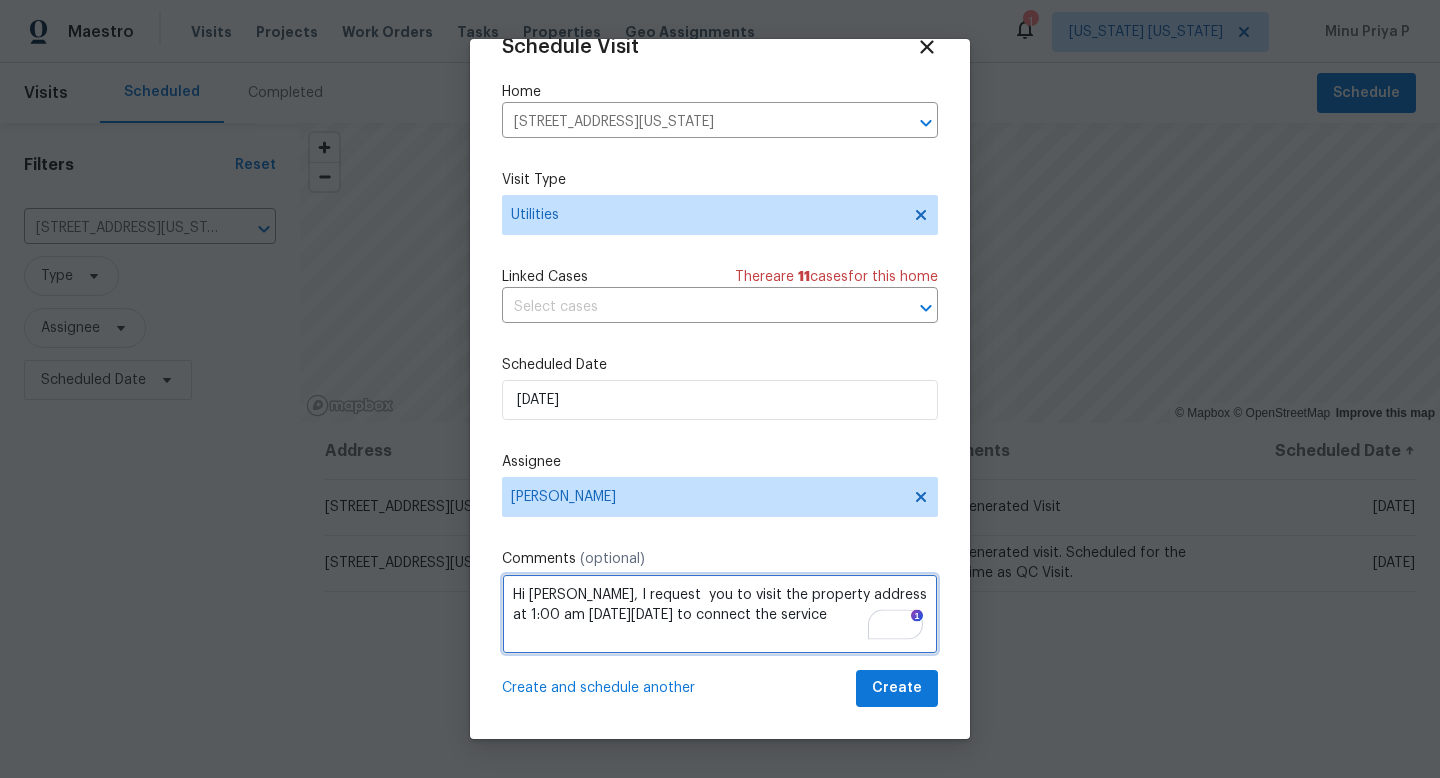 click on "Hi [PERSON_NAME], I request  you to visit the property address at 1:00 am [DATE][DATE] to connect the service" at bounding box center (720, 614) 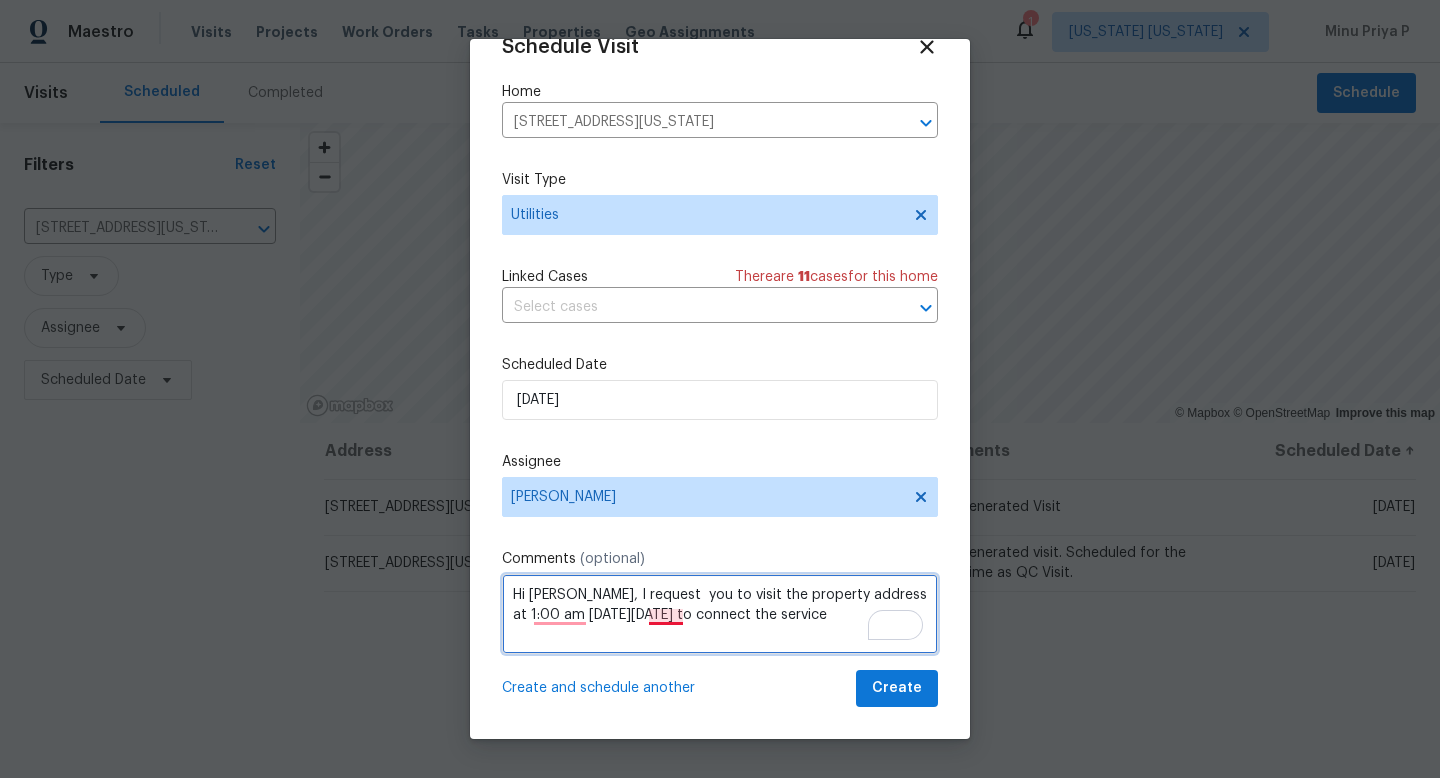 click on "Hi [PERSON_NAME], I request  you to visit the property address at 1:00 am [DATE][DATE] to connect the service" at bounding box center (720, 614) 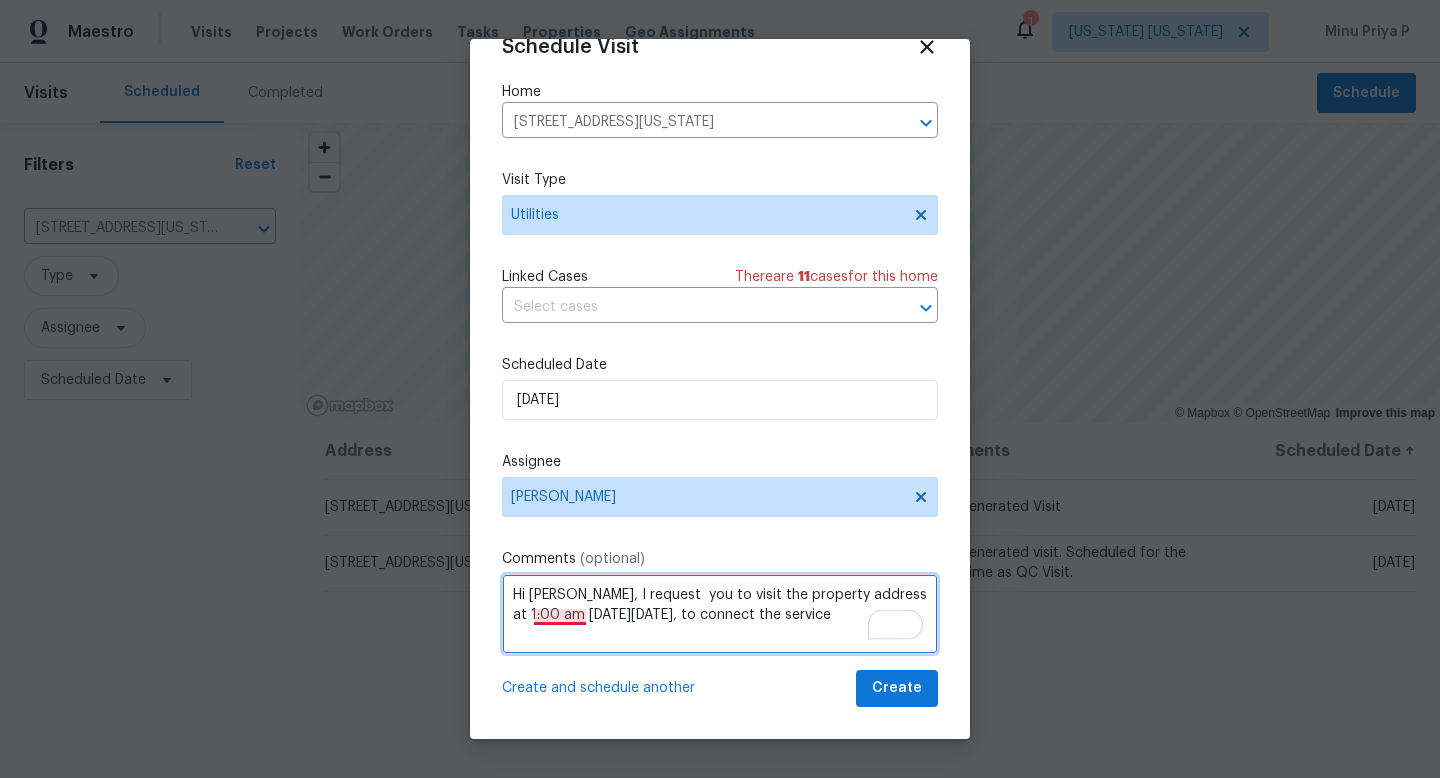 click on "Hi [PERSON_NAME], I request  you to visit the property address at 1:00 am [DATE][DATE], to connect the service" at bounding box center [720, 614] 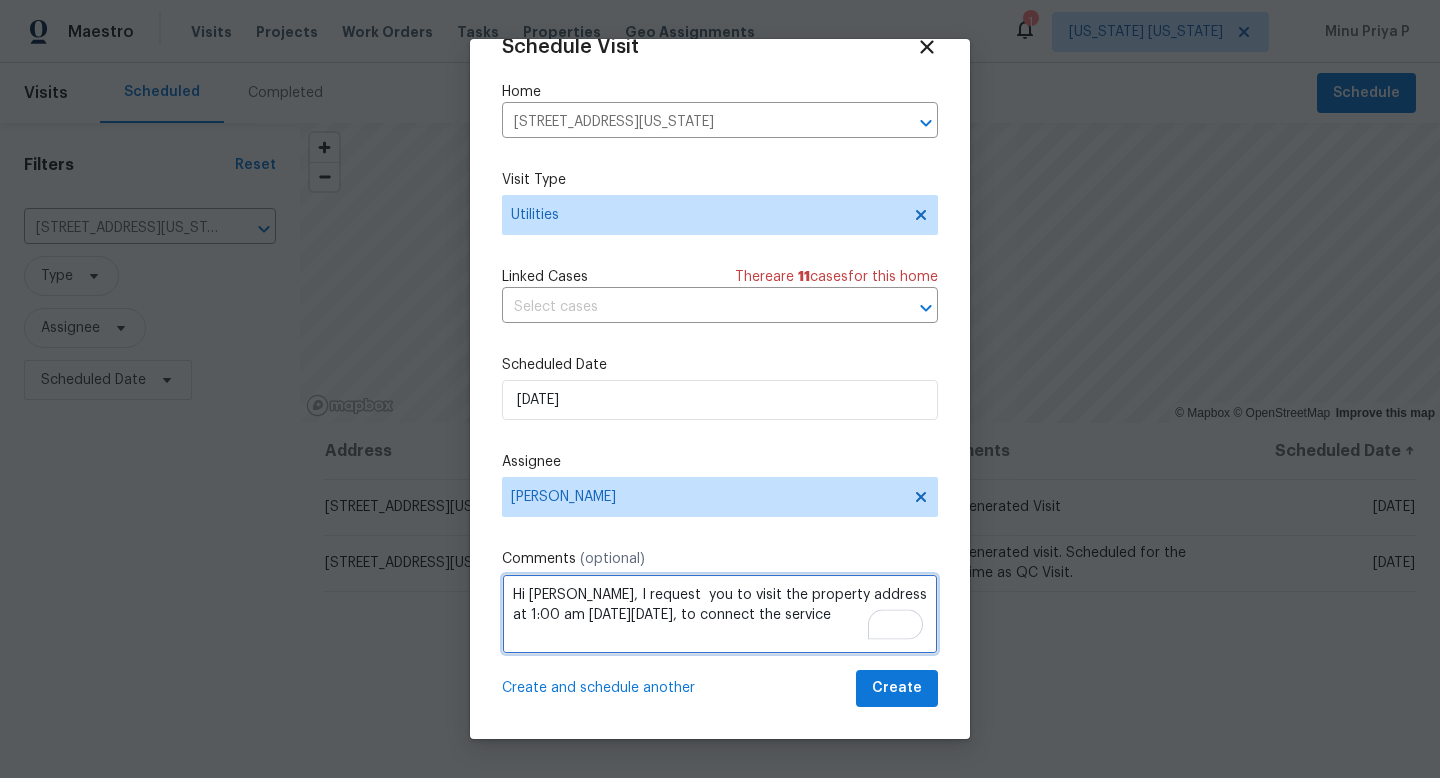 type on "Hi [PERSON_NAME], I request  you to visit the property address at 1:00 am [DATE][DATE], to connect the service" 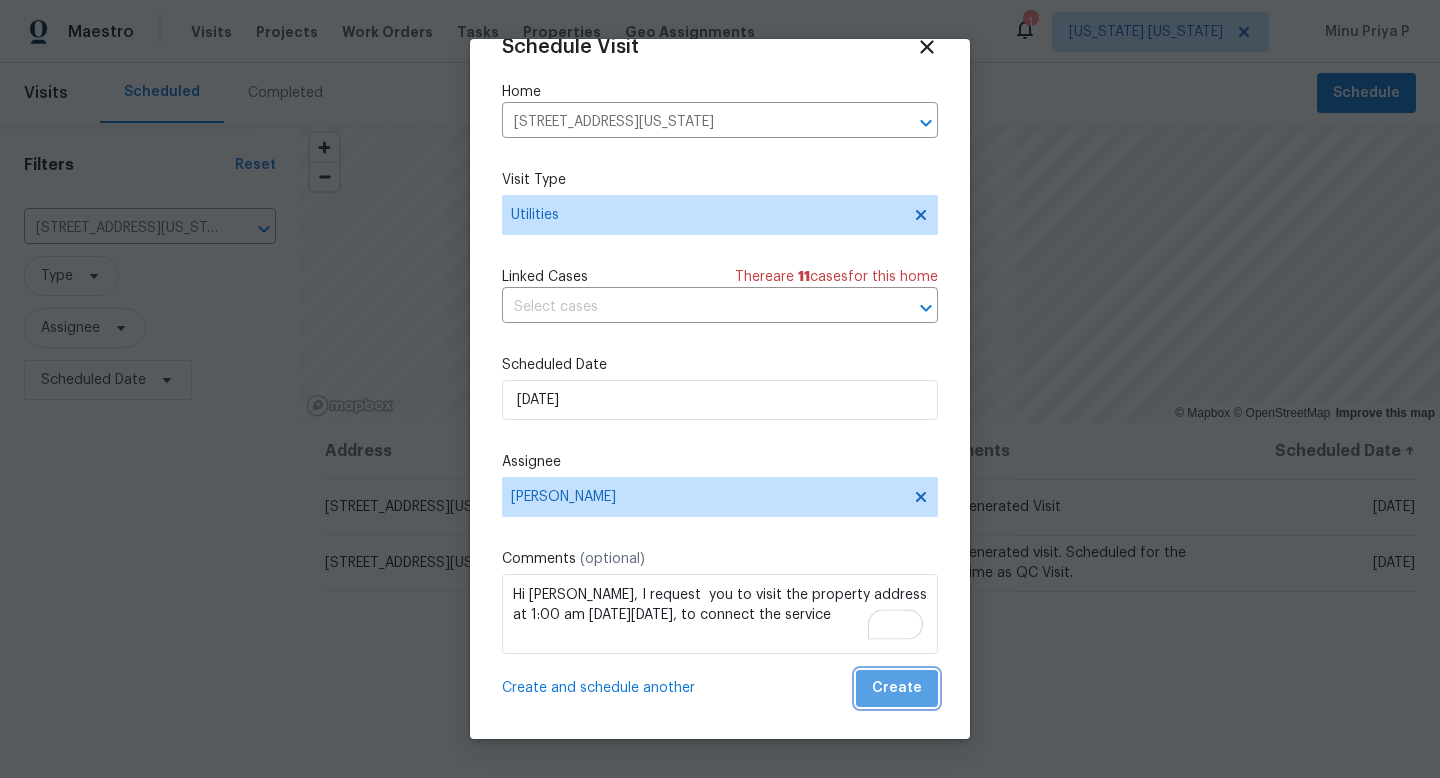 click on "Create" at bounding box center (897, 688) 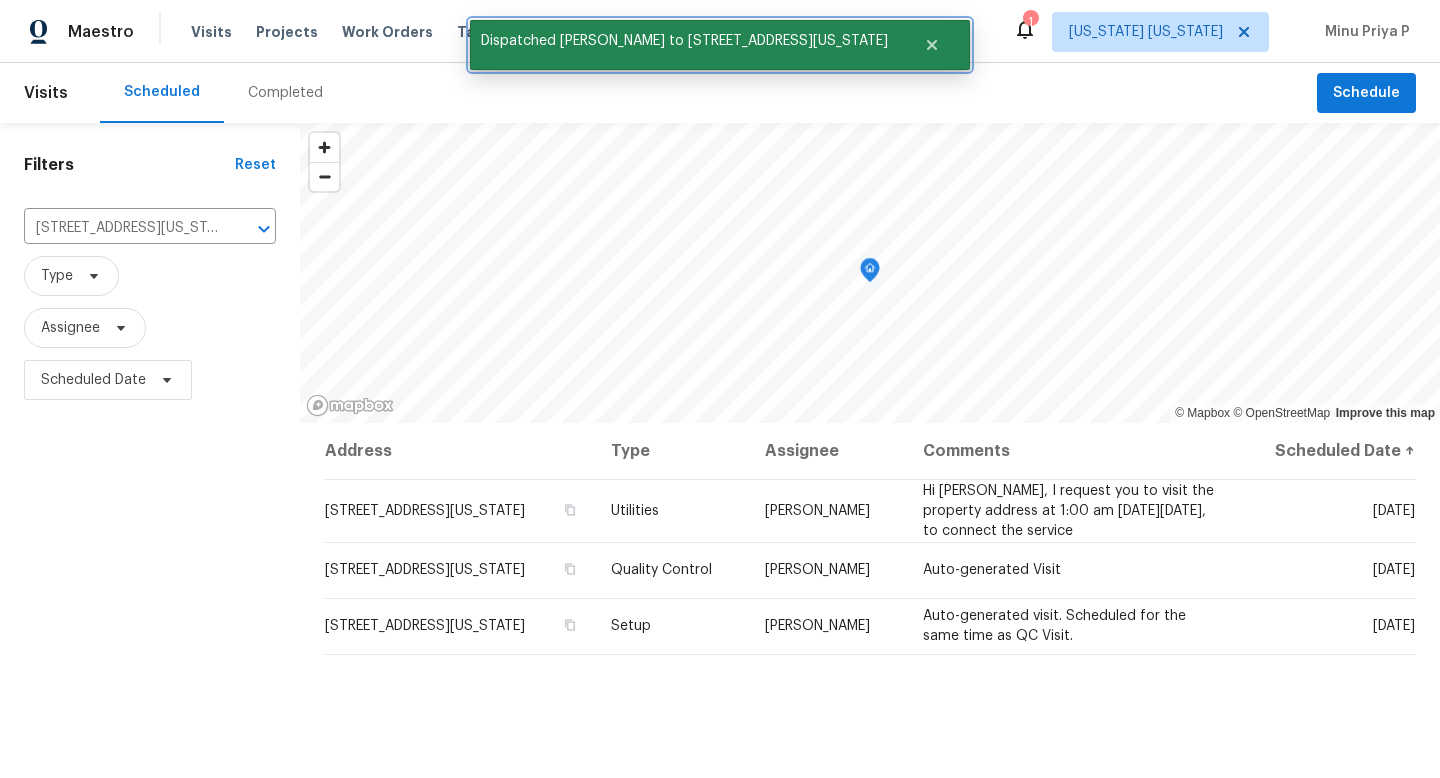 click on "Dispatched [PERSON_NAME] to [STREET_ADDRESS][US_STATE]" at bounding box center (684, 41) 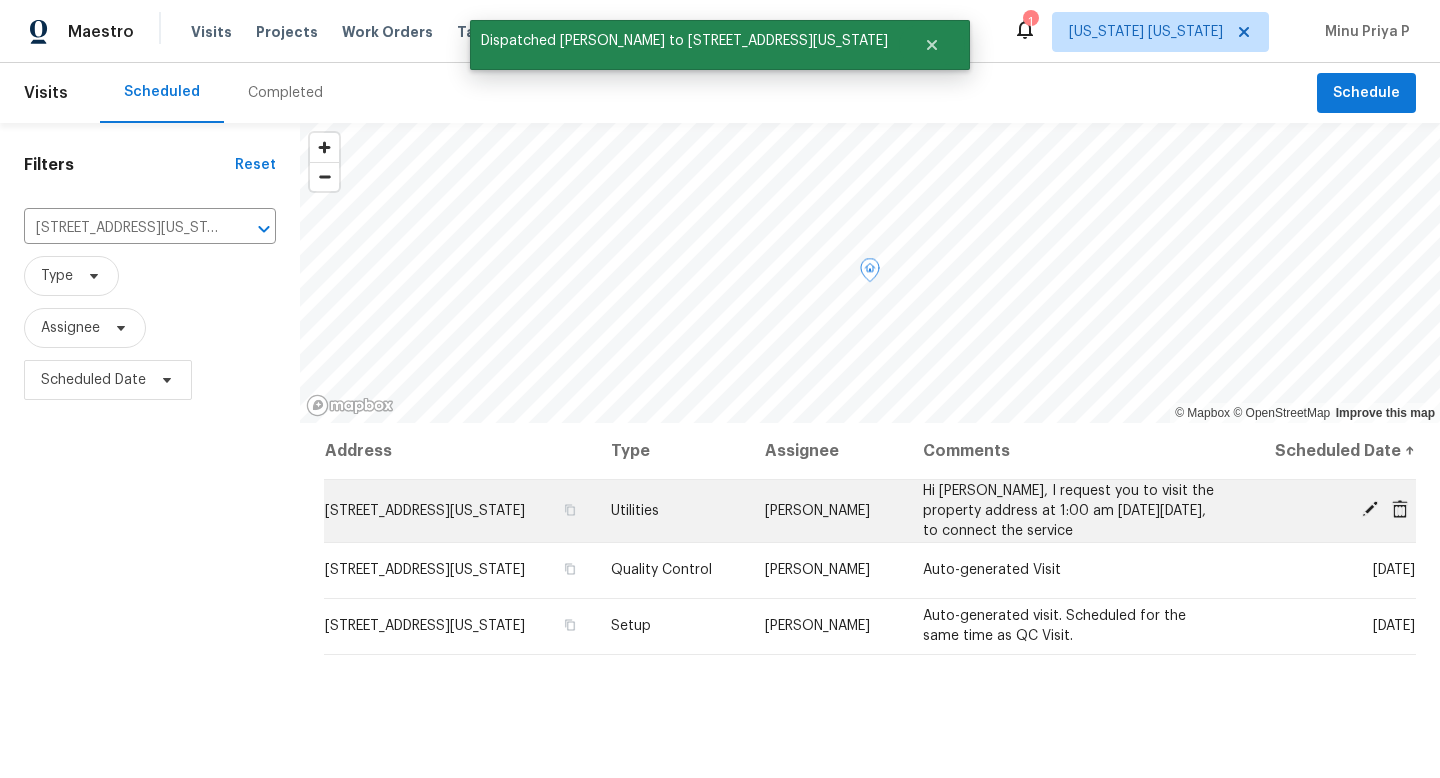 click on "[STREET_ADDRESS][US_STATE]" at bounding box center (425, 511) 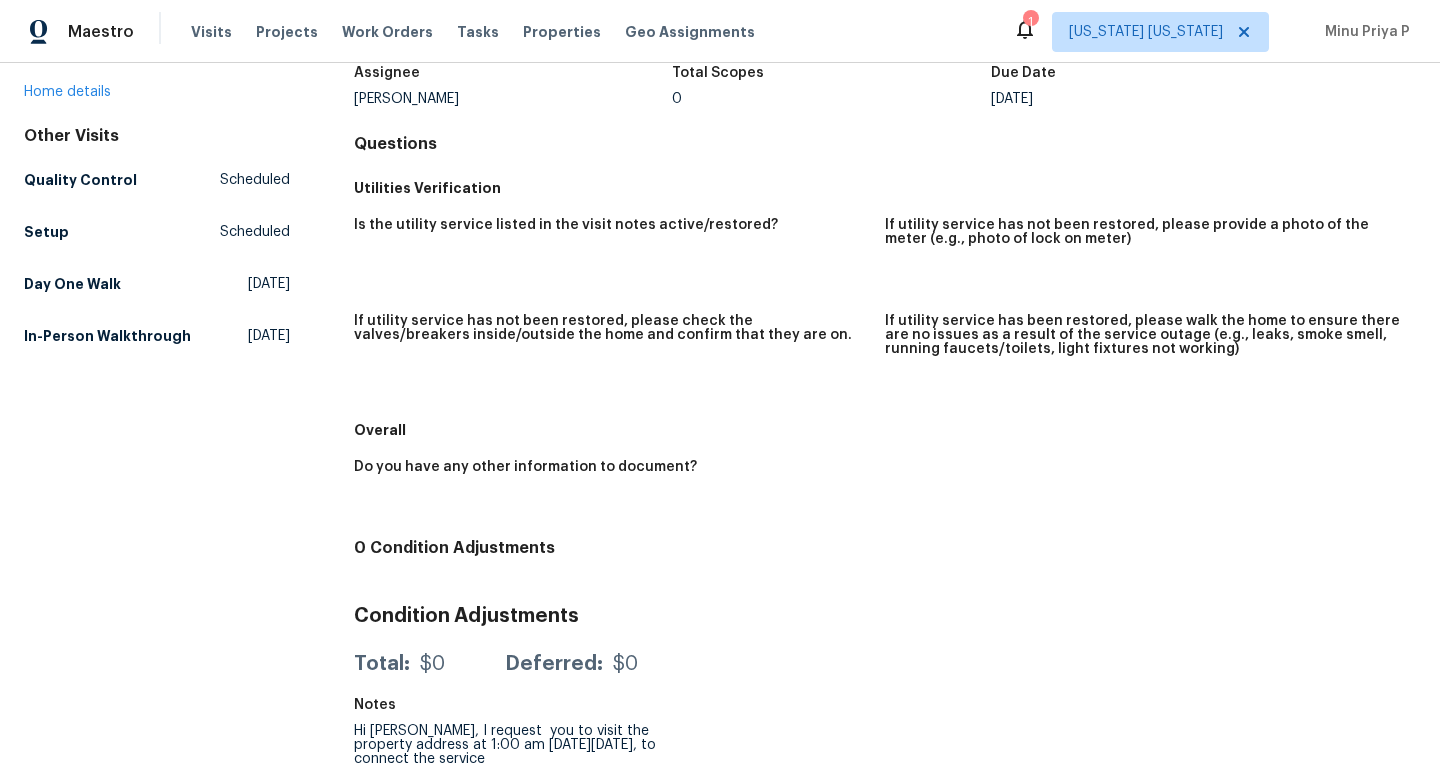 scroll, scrollTop: 0, scrollLeft: 0, axis: both 